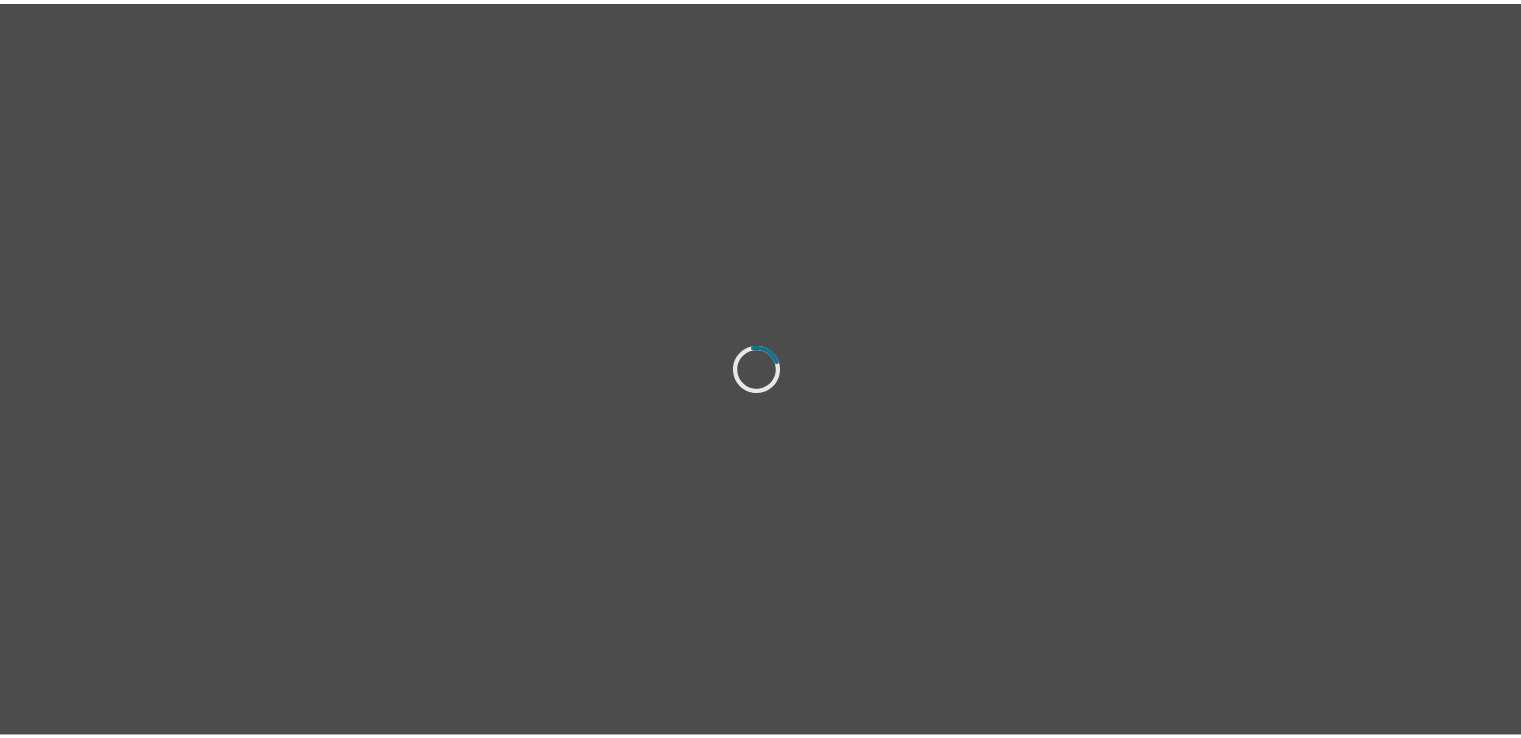 scroll, scrollTop: 0, scrollLeft: 0, axis: both 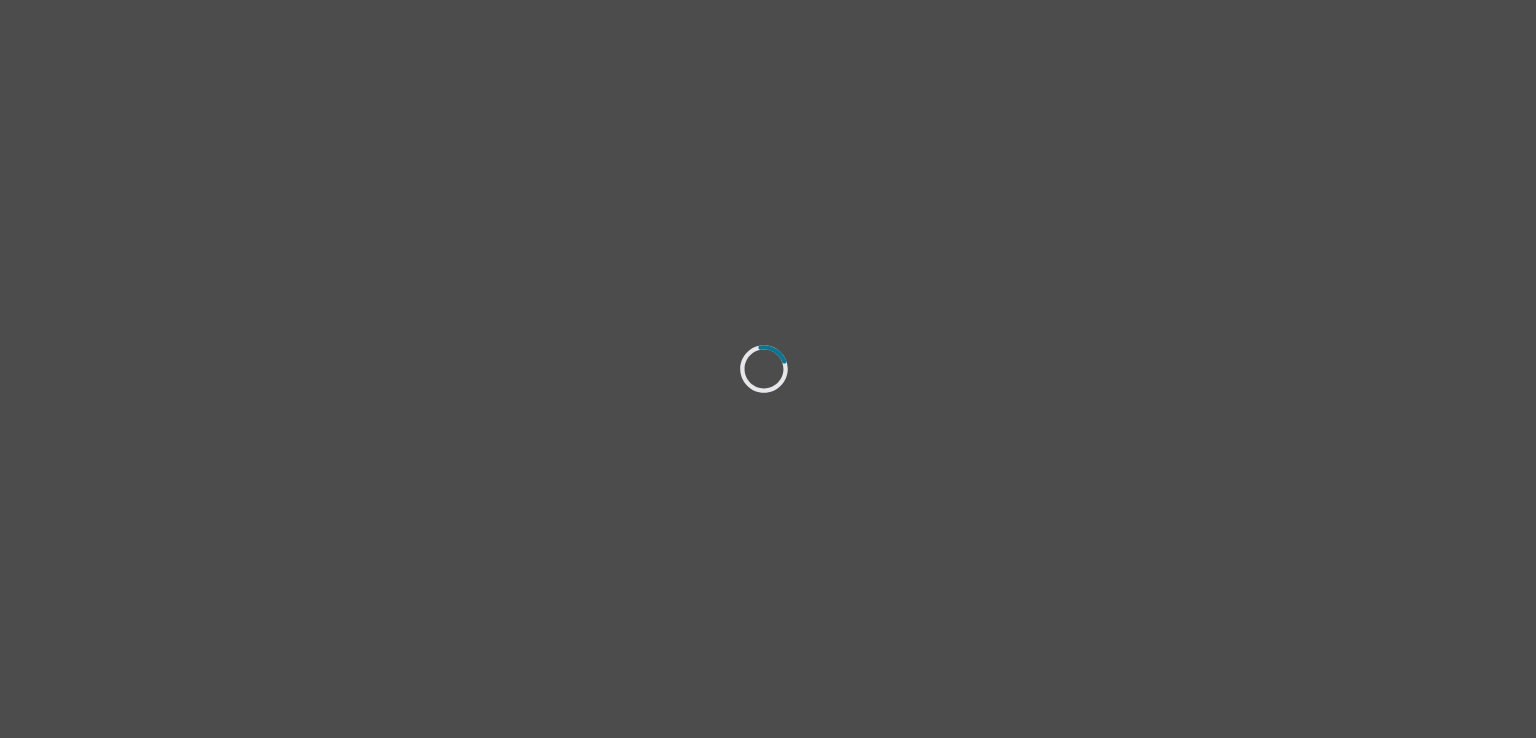 select on "[DEMOGRAPHIC_DATA]" 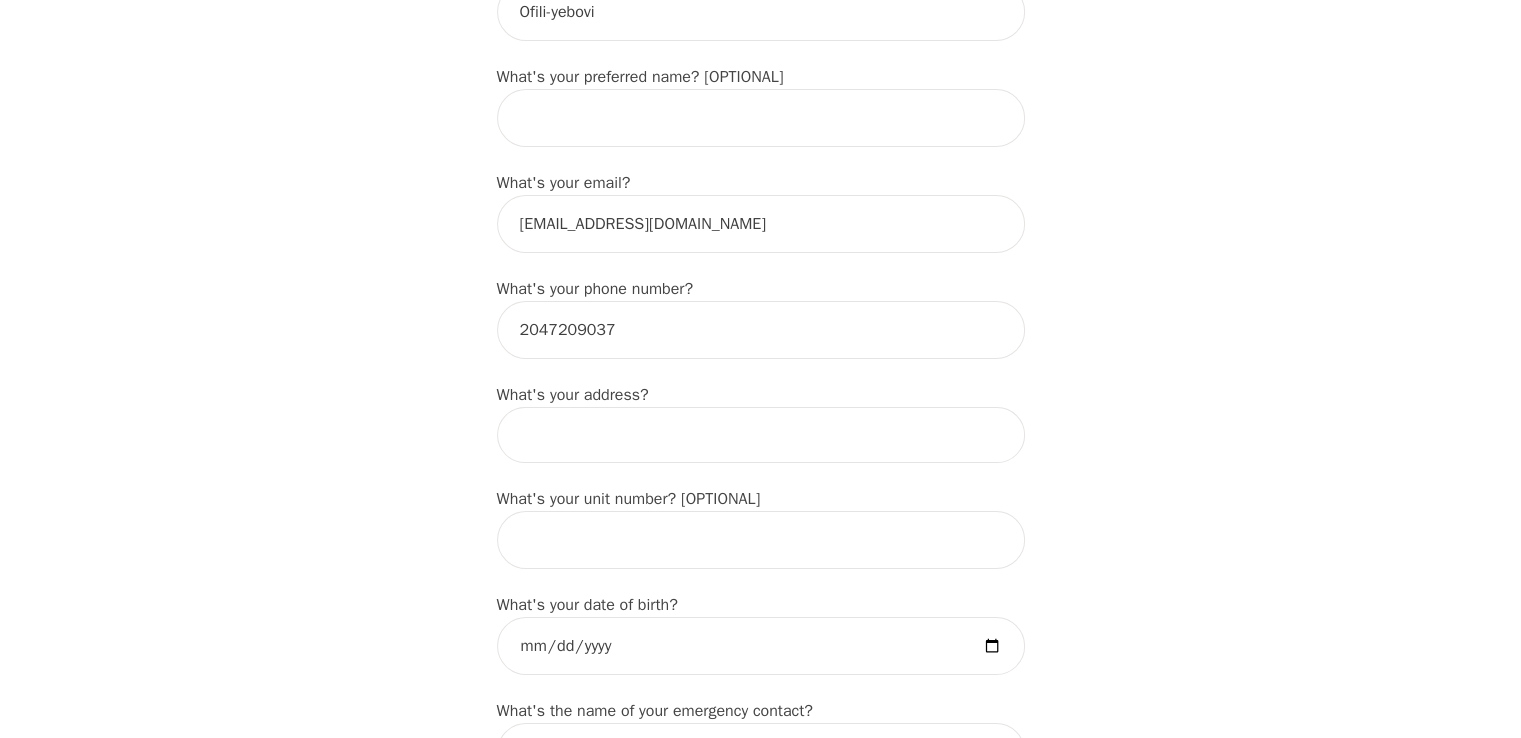 scroll, scrollTop: 500, scrollLeft: 0, axis: vertical 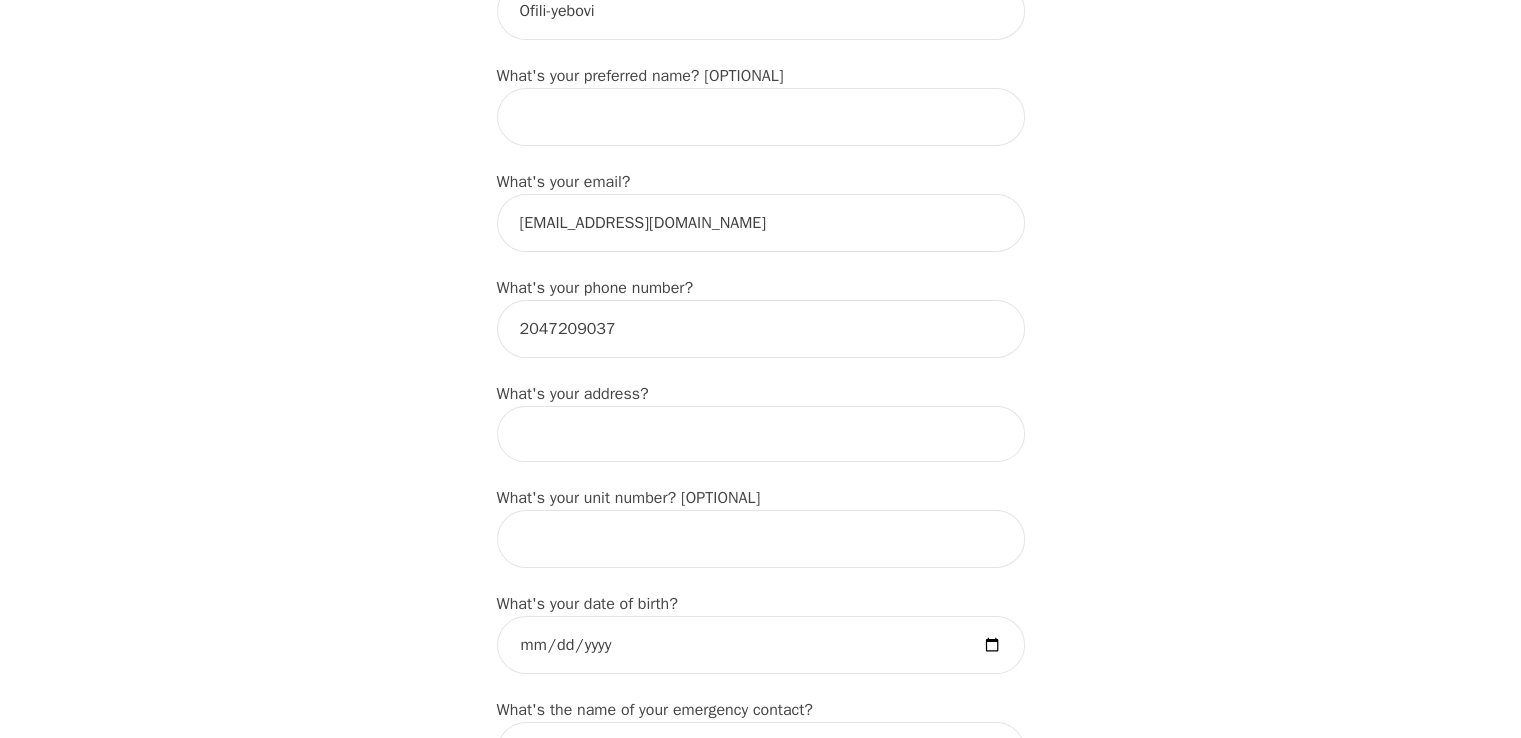 click at bounding box center [761, 434] 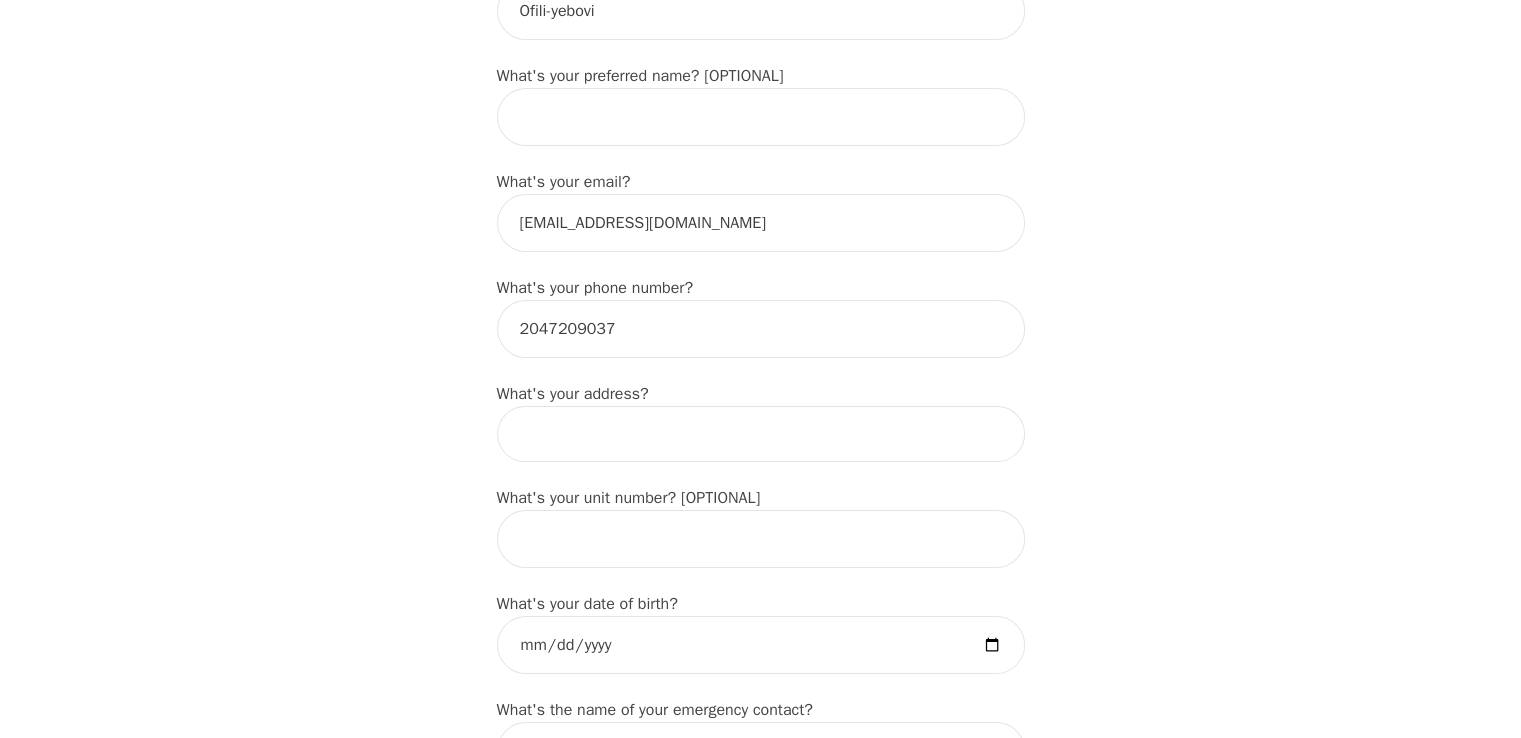 type on "135" 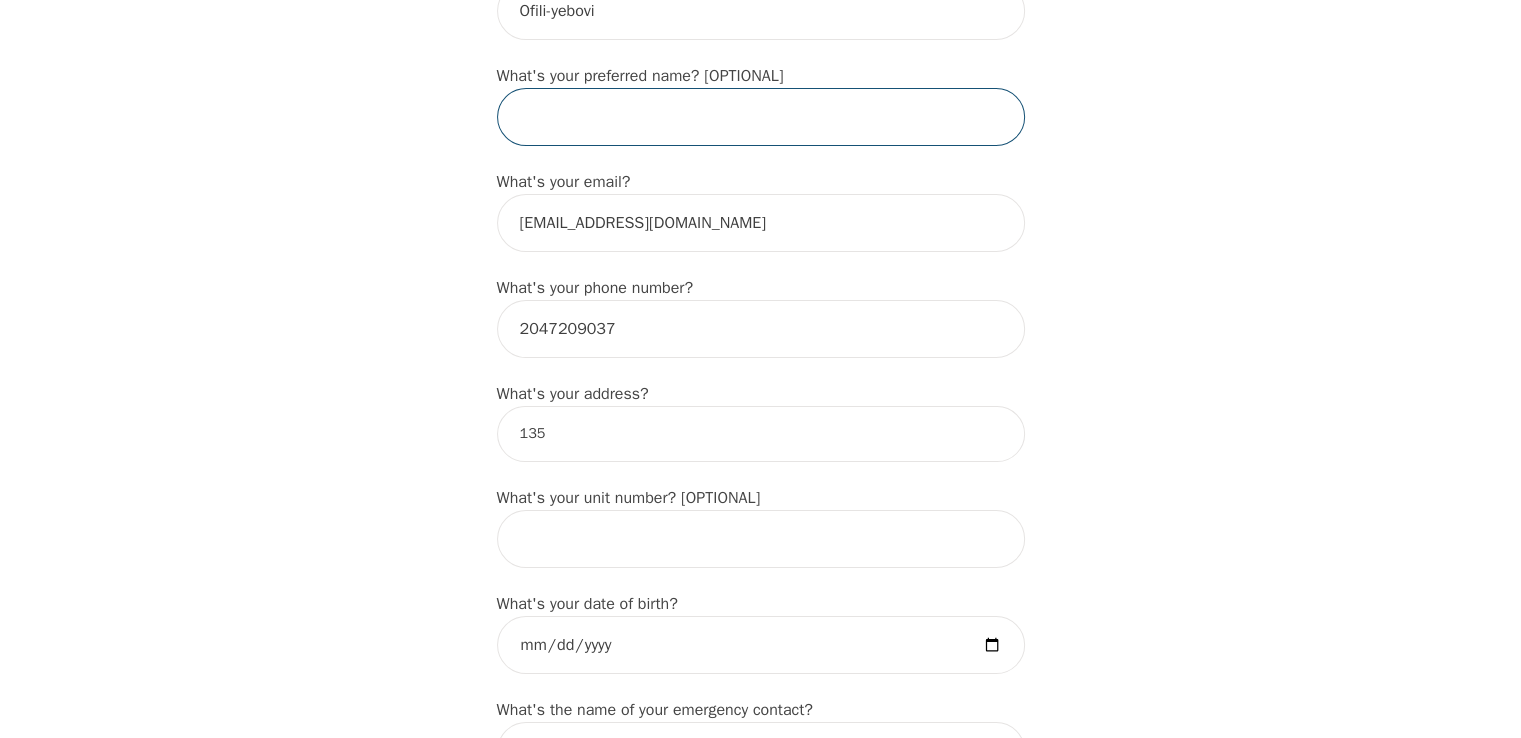 type on "Joy" 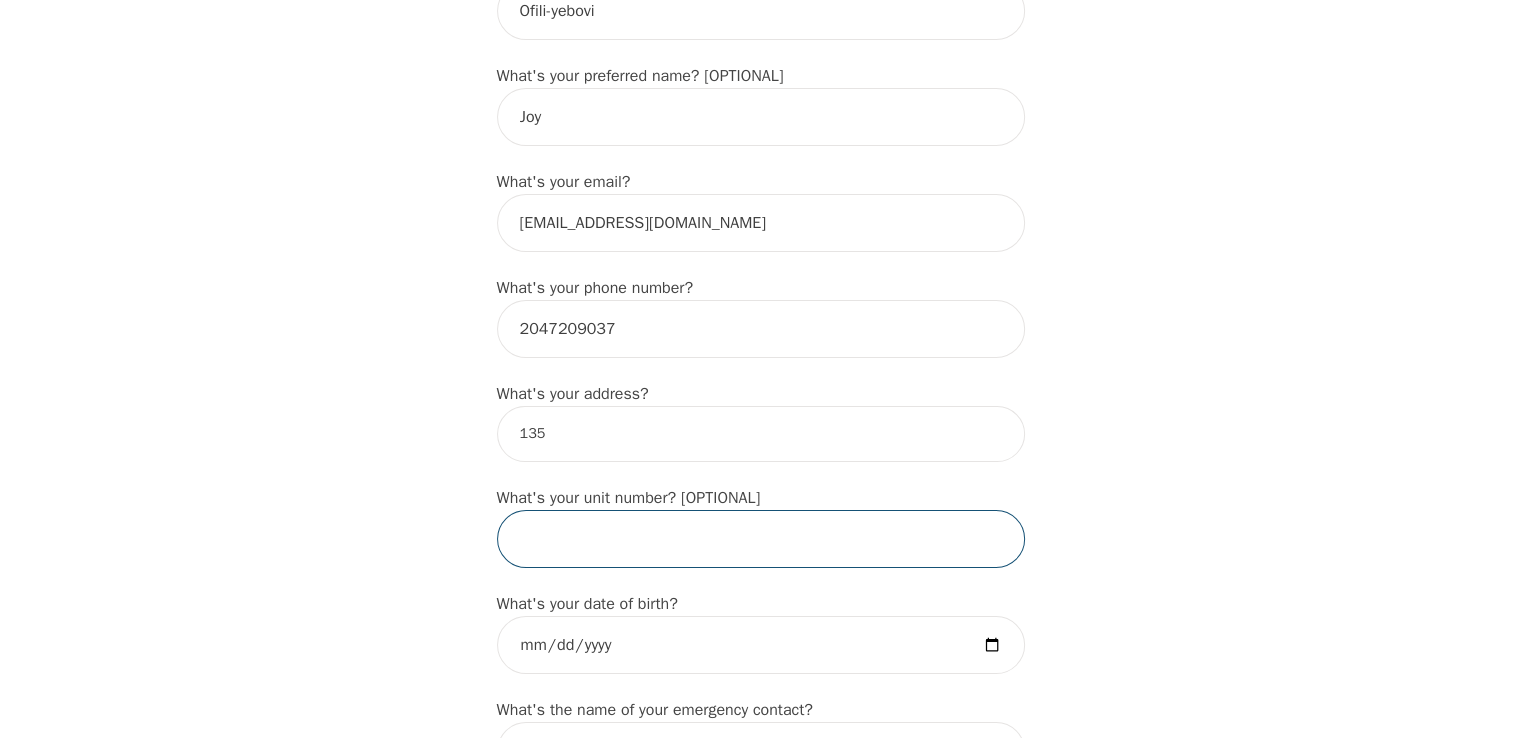 type on "DUMONTET CRESCENT" 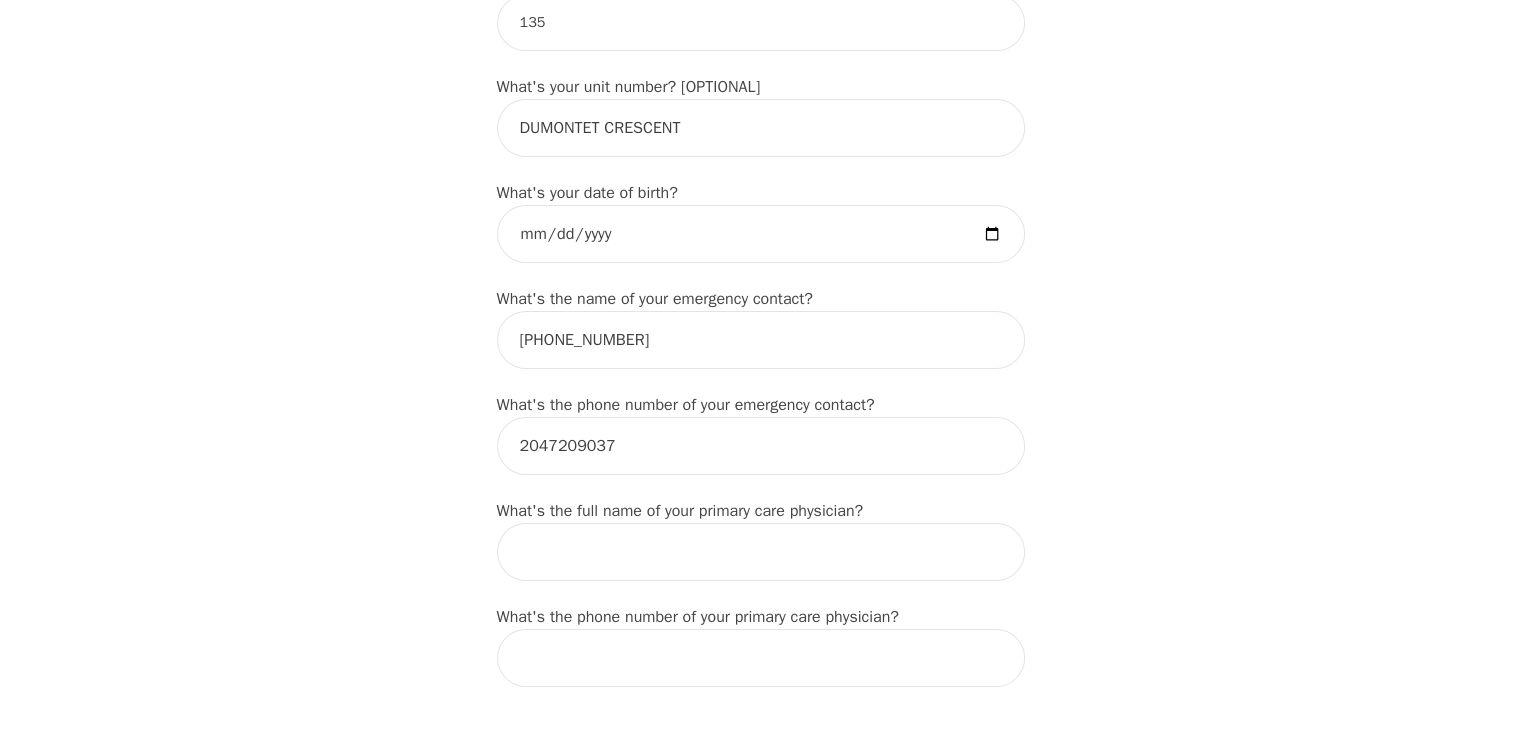 scroll, scrollTop: 1100, scrollLeft: 0, axis: vertical 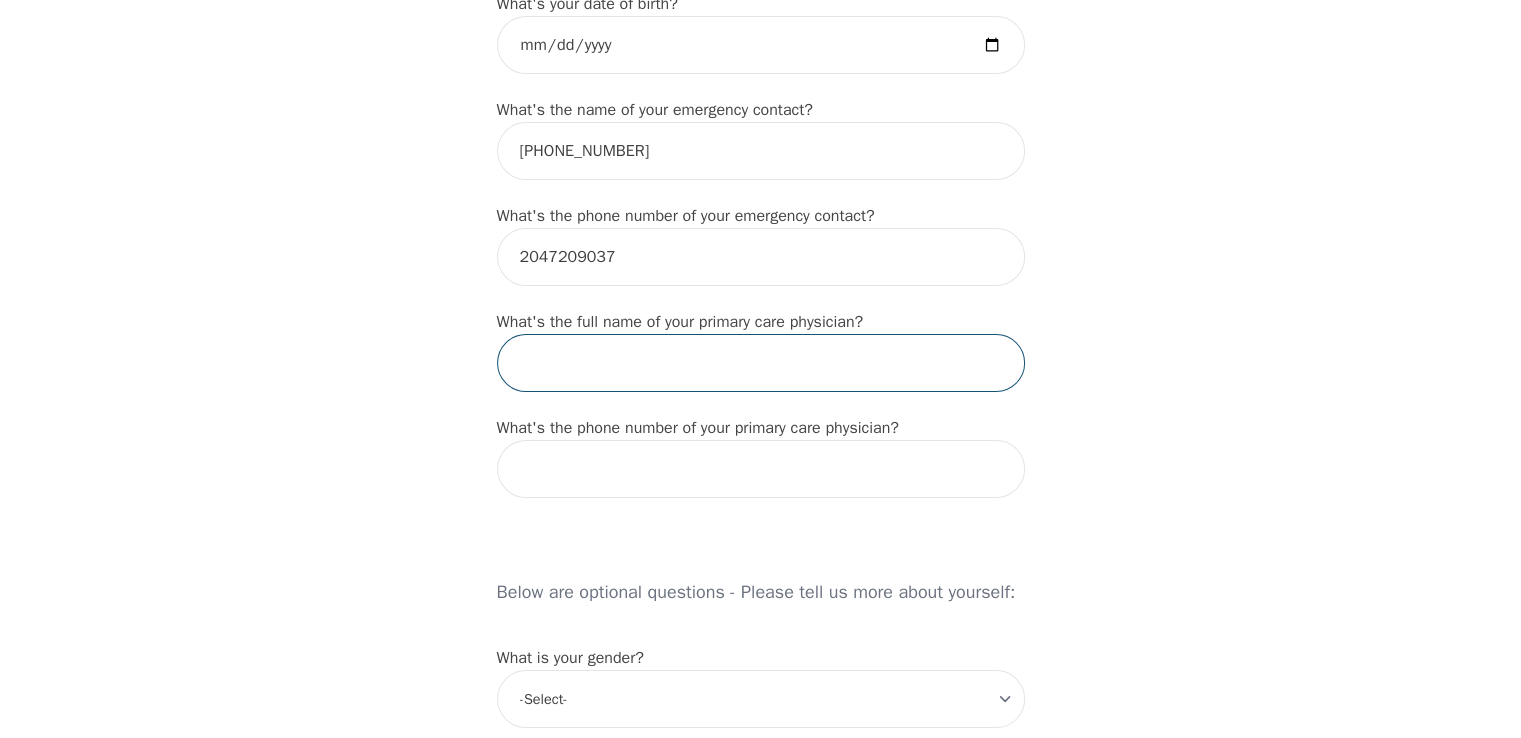 click at bounding box center [761, 363] 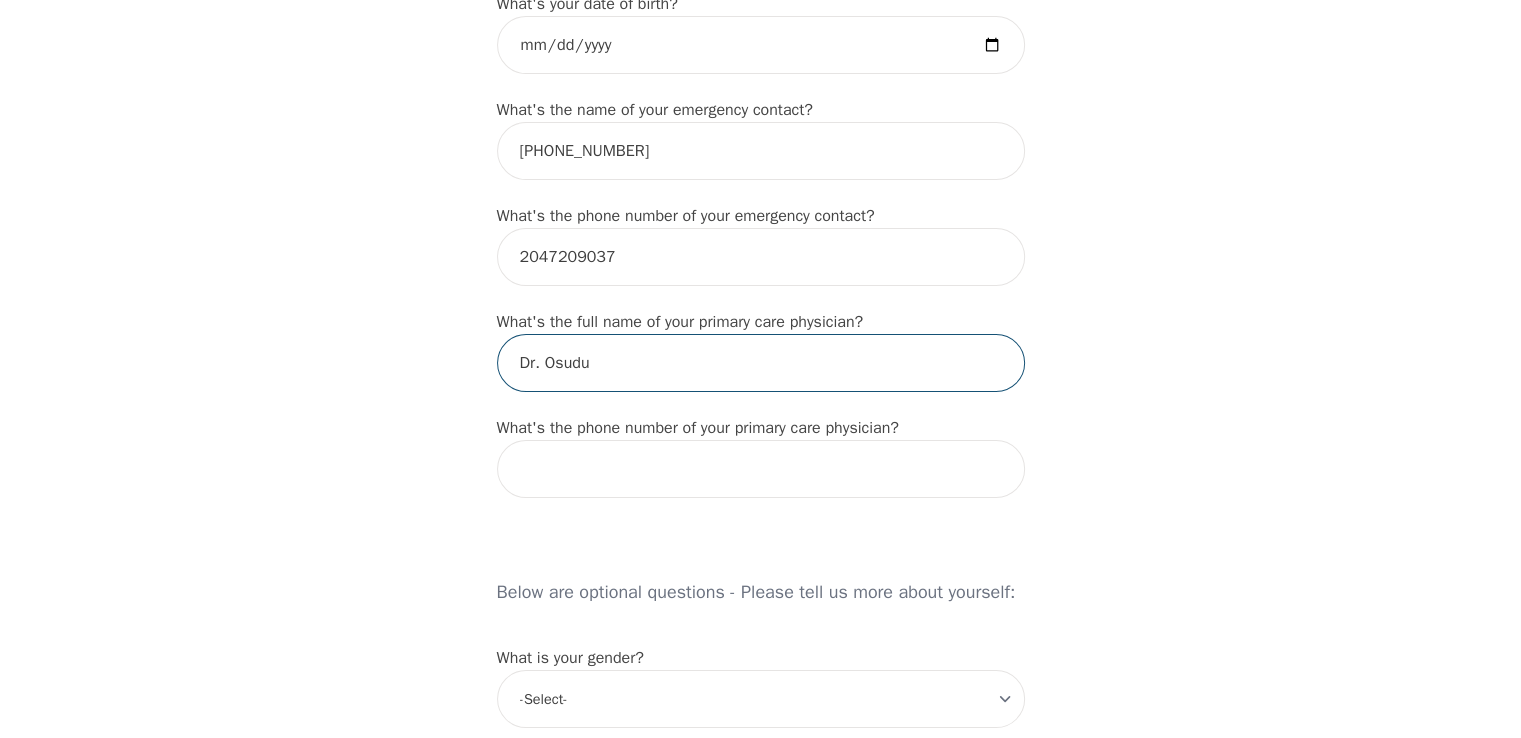 click on "Dr. Osudu" at bounding box center (761, 363) 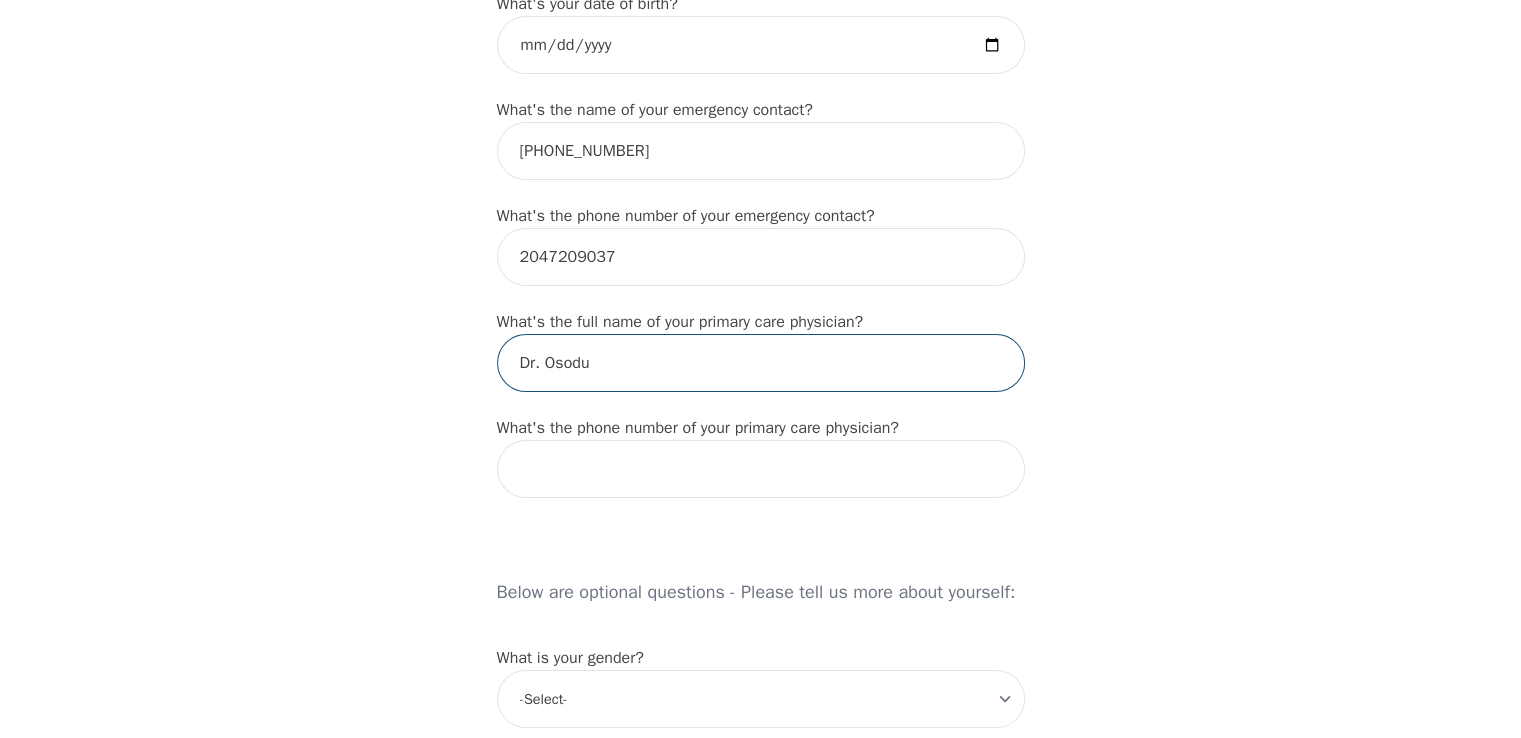 type on "Dr. Osodu" 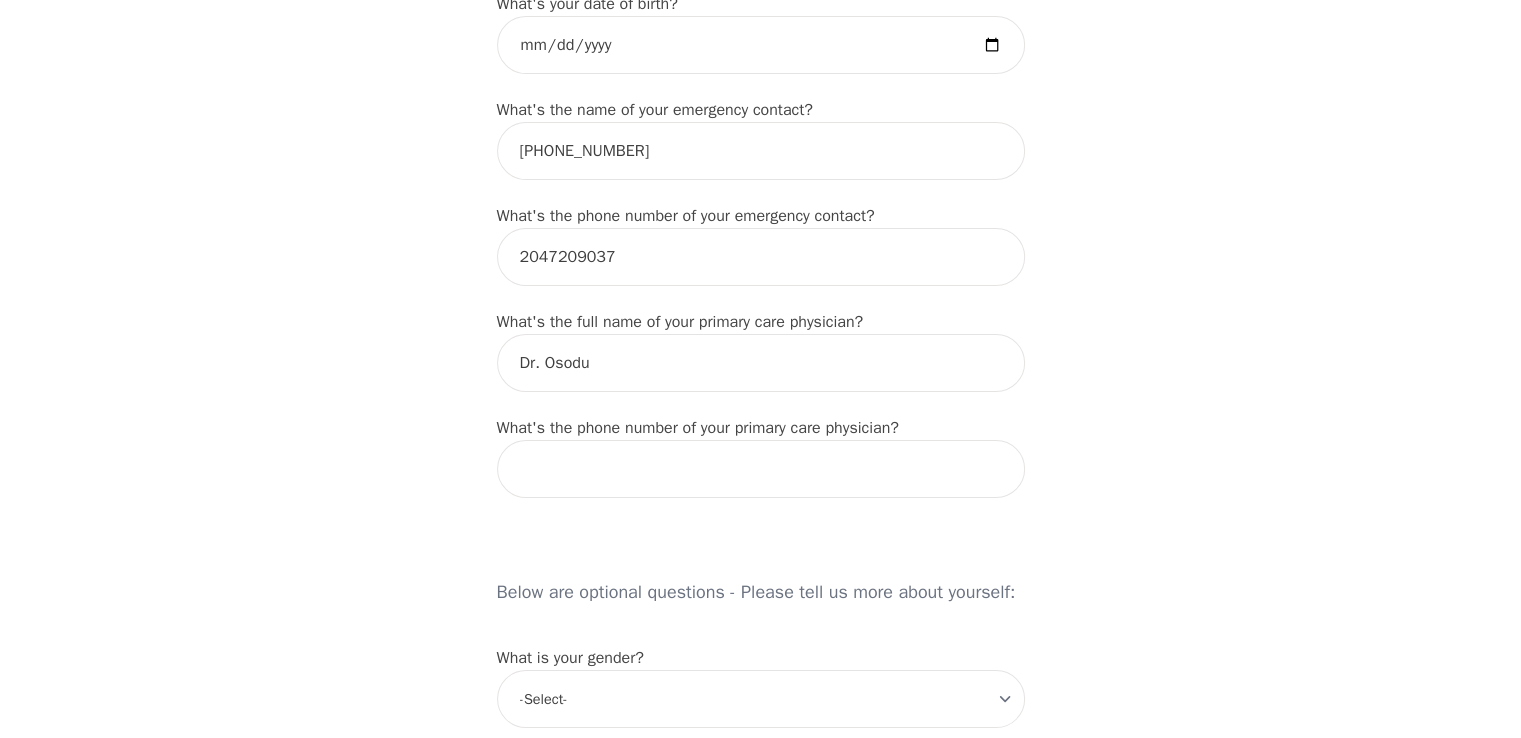 drag, startPoint x: 568, startPoint y: 353, endPoint x: 512, endPoint y: 401, distance: 73.756355 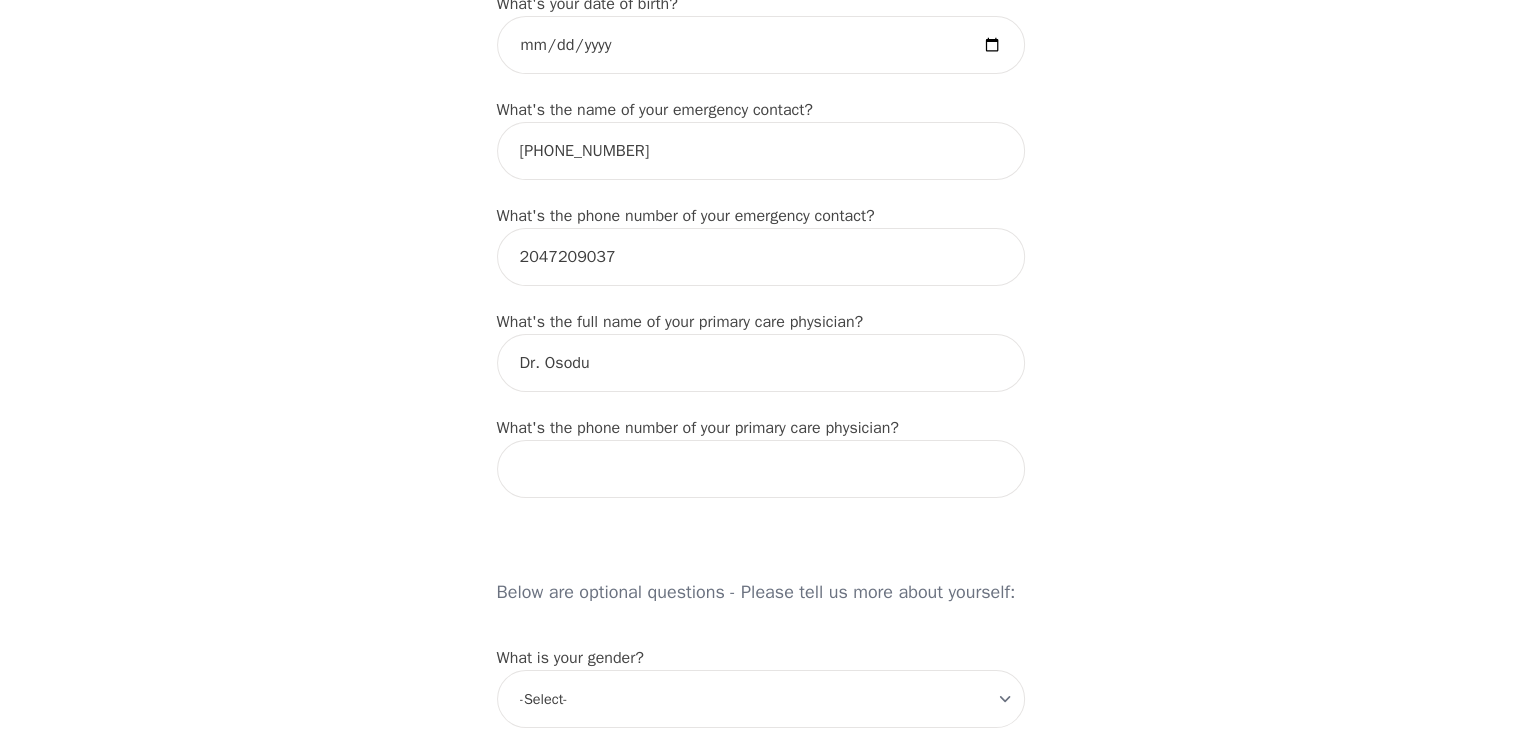 click on "What's your first name? (This will be the name on your insurance receipt) [PERSON_NAME] What's your last name? Ofili-yebovi What's your preferred name? [OPTIONAL] Joy What's your email? [EMAIL_ADDRESS][DOMAIN_NAME] What's your phone number? [PHONE_NUMBER] What's your address? 135 What's your unit number? [OPTIONAL] DUMONTET CRESCENT What's your date of birth? [DEMOGRAPHIC_DATA] What's the name of your emergency contact? [PHONE_NUMBER] What's the phone number of your emergency contact? [PHONE_NUMBER] What's the full name of your primary care physician? Dr. Osodu What's the phone number of your primary care physician? Below are optional questions - Please tell us more about yourself: What is your gender? -Select- [DEMOGRAPHIC_DATA] [DEMOGRAPHIC_DATA] [DEMOGRAPHIC_DATA] [DEMOGRAPHIC_DATA] [DEMOGRAPHIC_DATA] prefer_not_to_say What are your preferred pronouns? -Select- he/him she/her they/them ze/zir xe/xem ey/em ve/ver tey/ter e/e per/per prefer_not_to_say What's your marital/partnership status? -Select- Single Partnered Married Common Law Widowed Separated Divorced -Select- Less than high school" at bounding box center [761, 551] 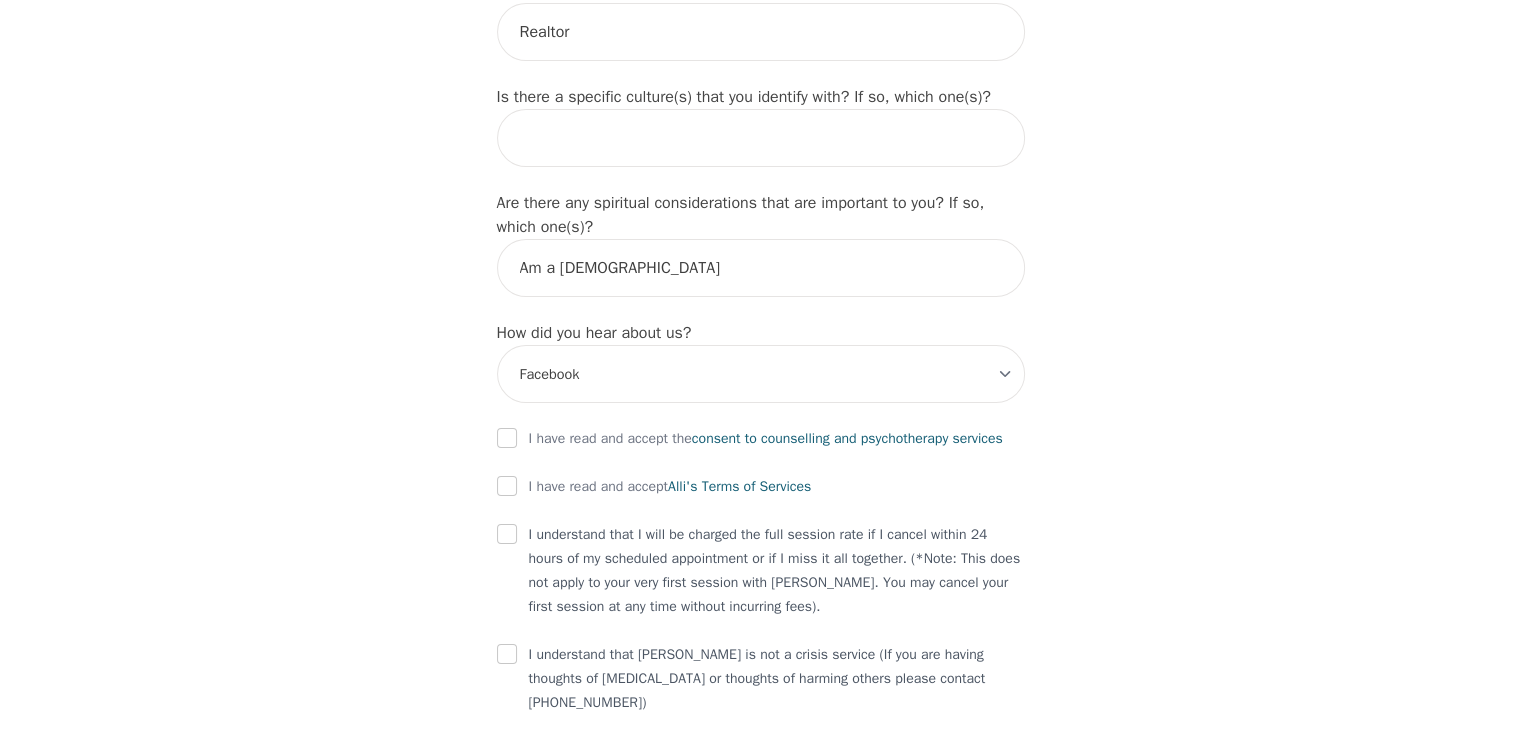 scroll, scrollTop: 2200, scrollLeft: 0, axis: vertical 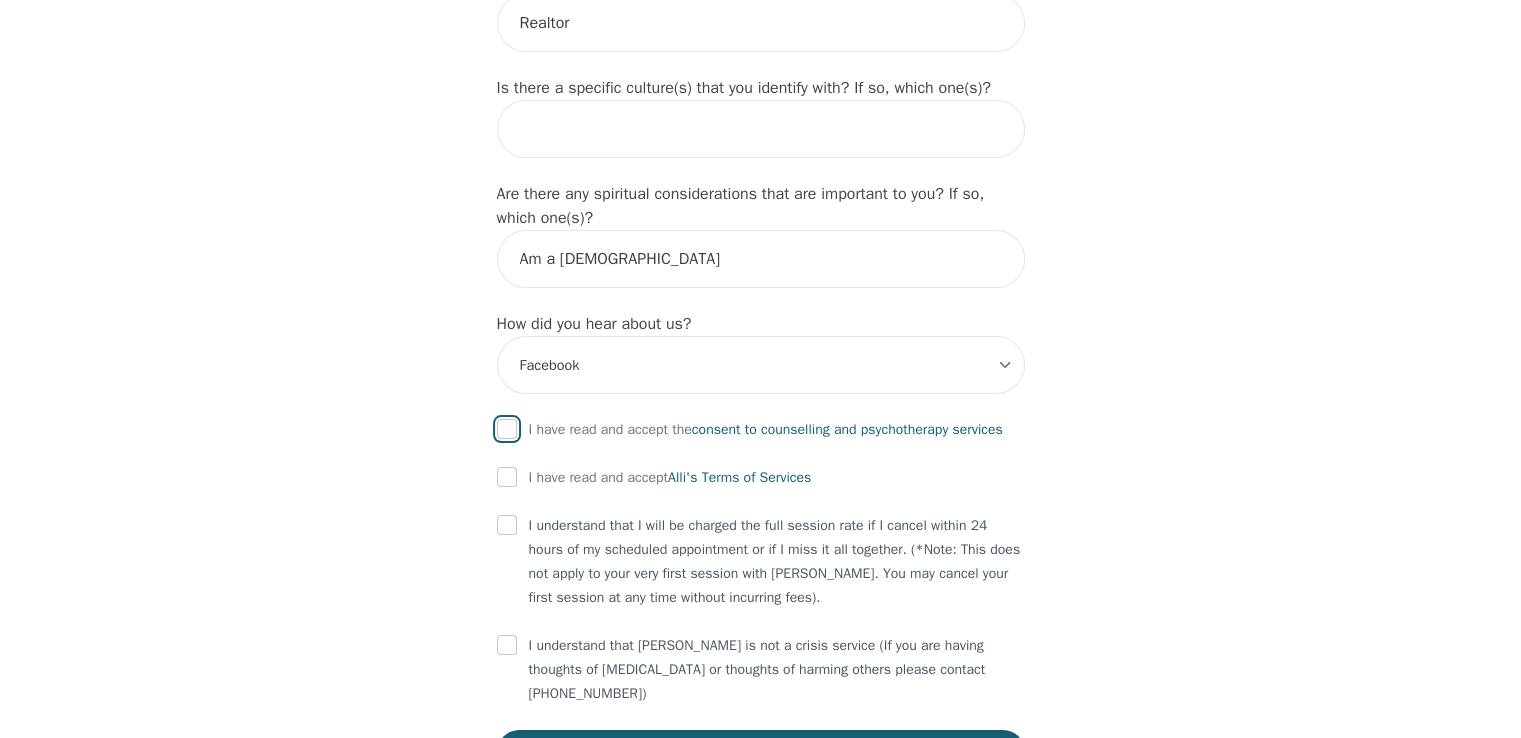 click at bounding box center (507, 429) 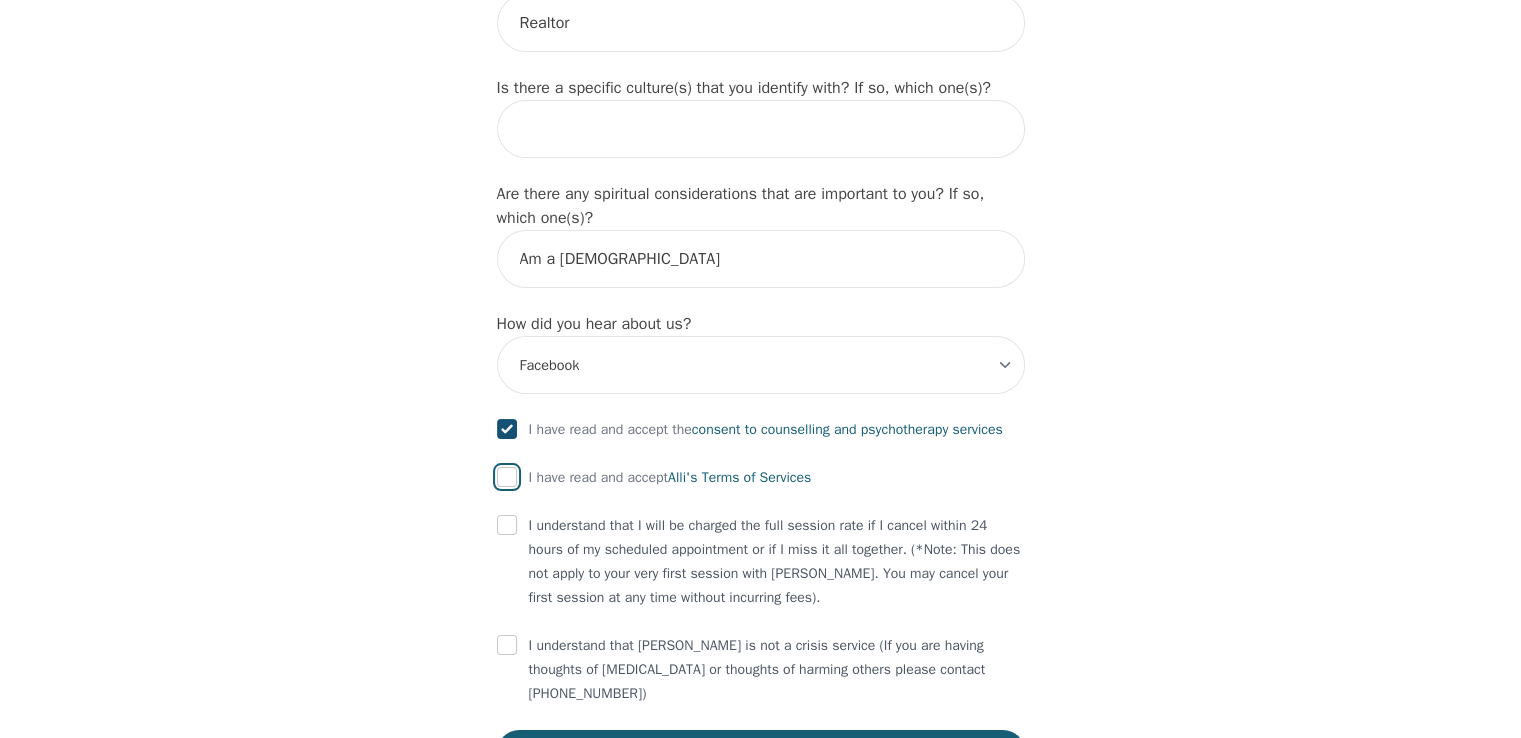 click at bounding box center [507, 477] 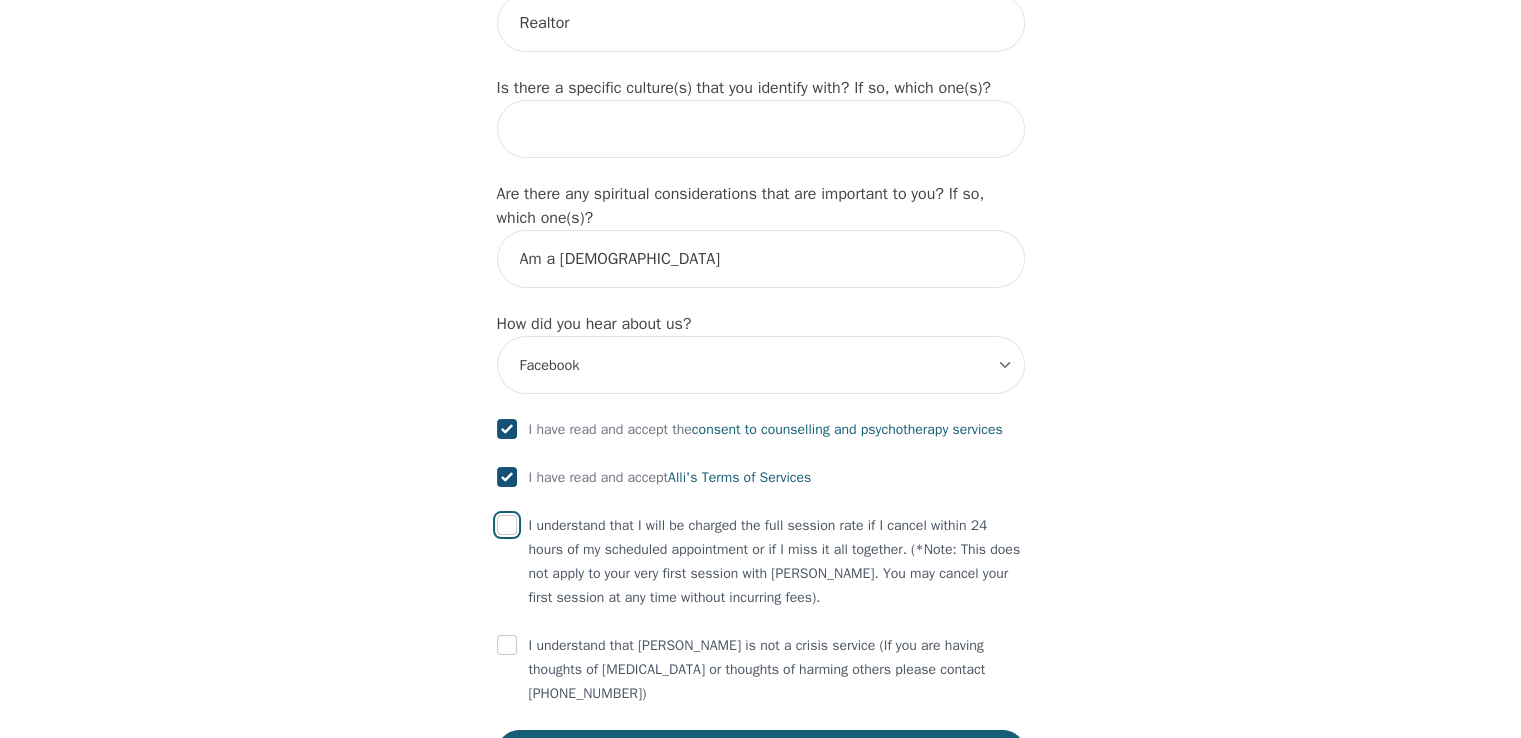 click at bounding box center [507, 525] 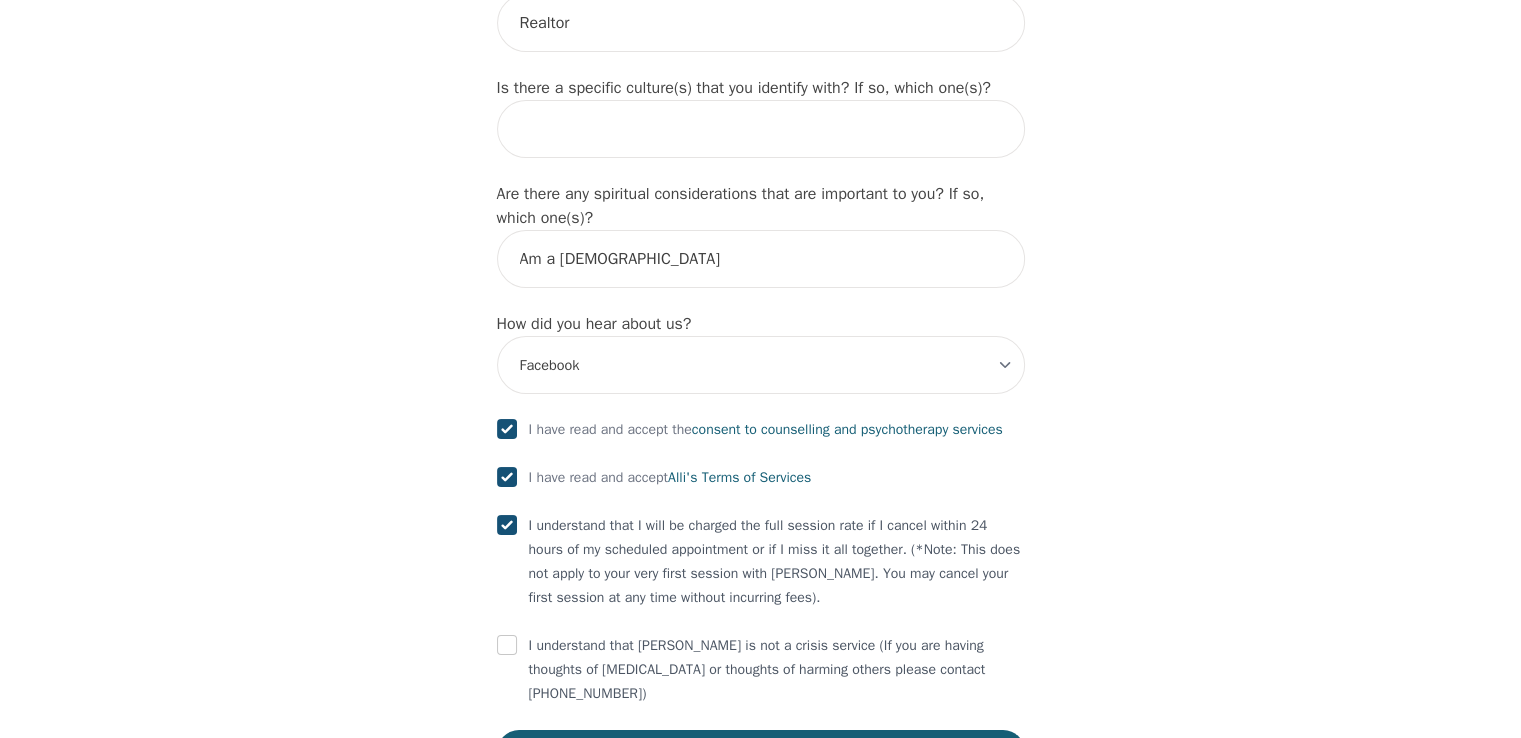 checkbox on "true" 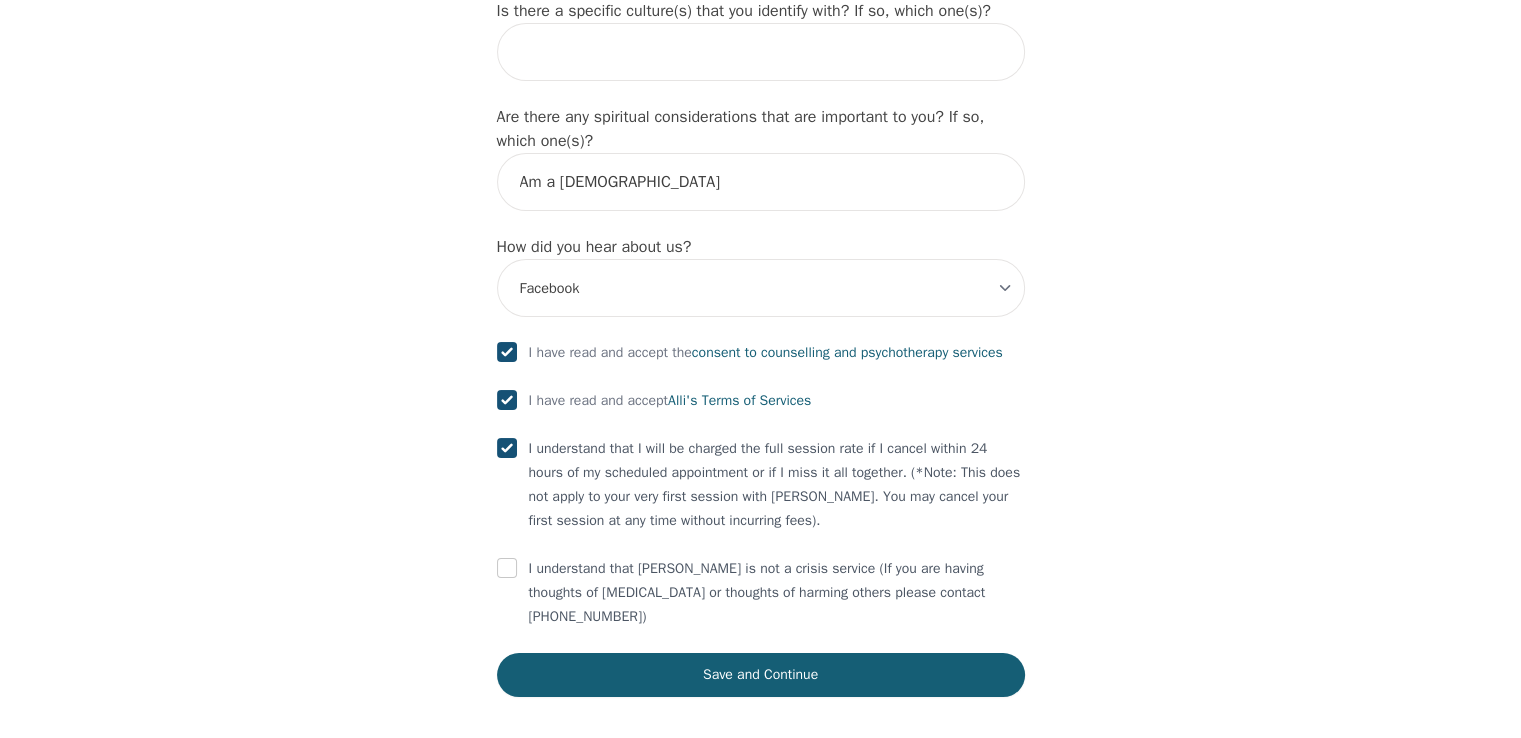 scroll, scrollTop: 2284, scrollLeft: 0, axis: vertical 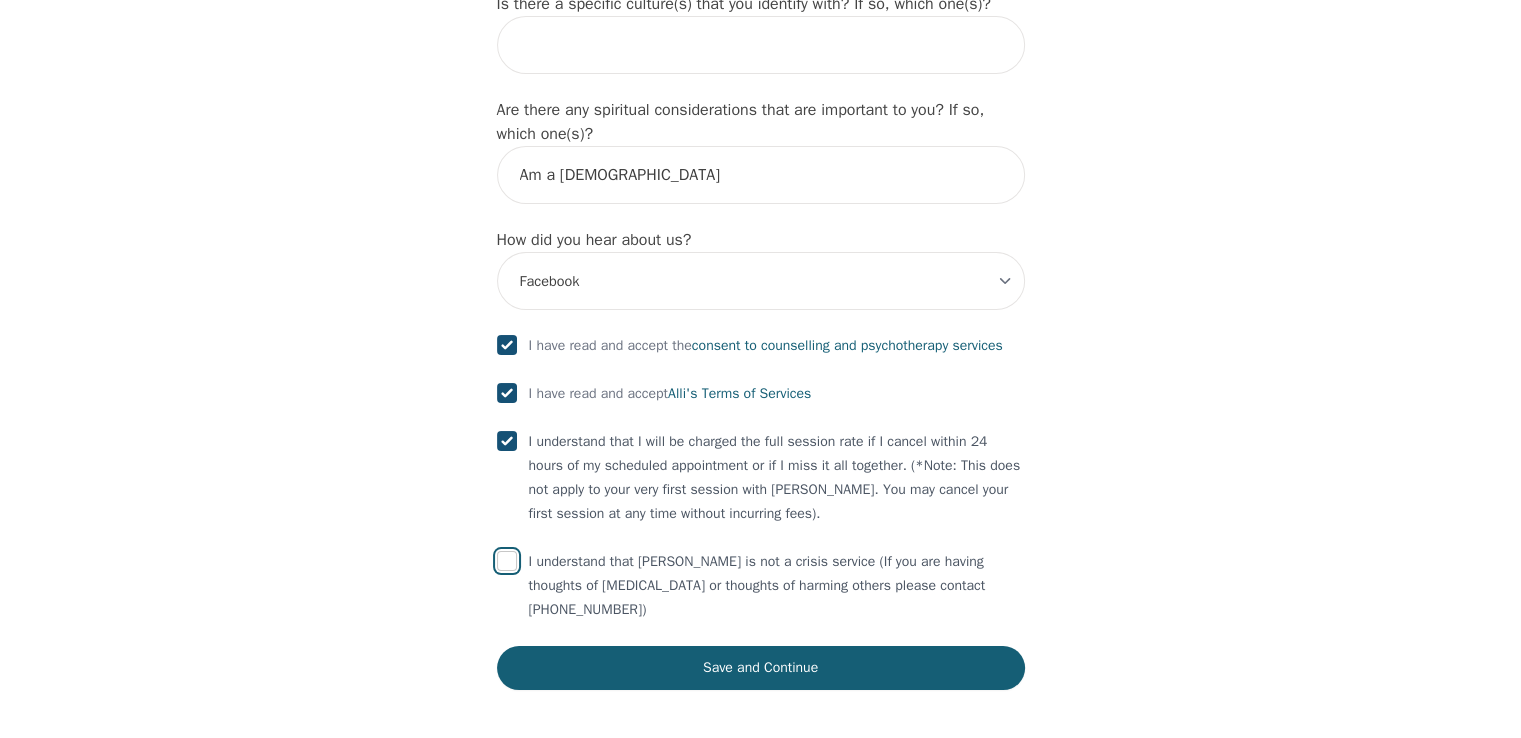 click at bounding box center [507, 561] 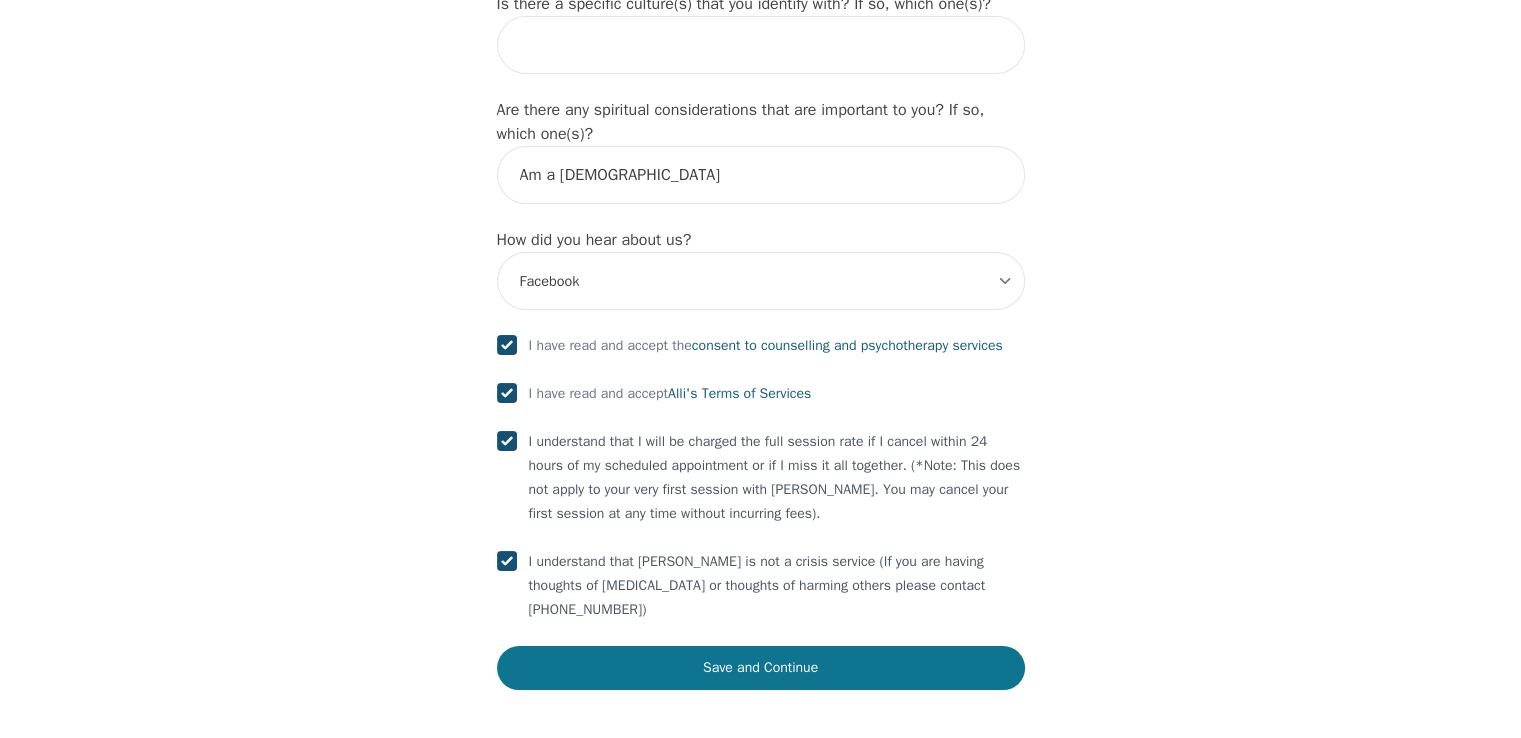 click on "Save and Continue" at bounding box center (761, 668) 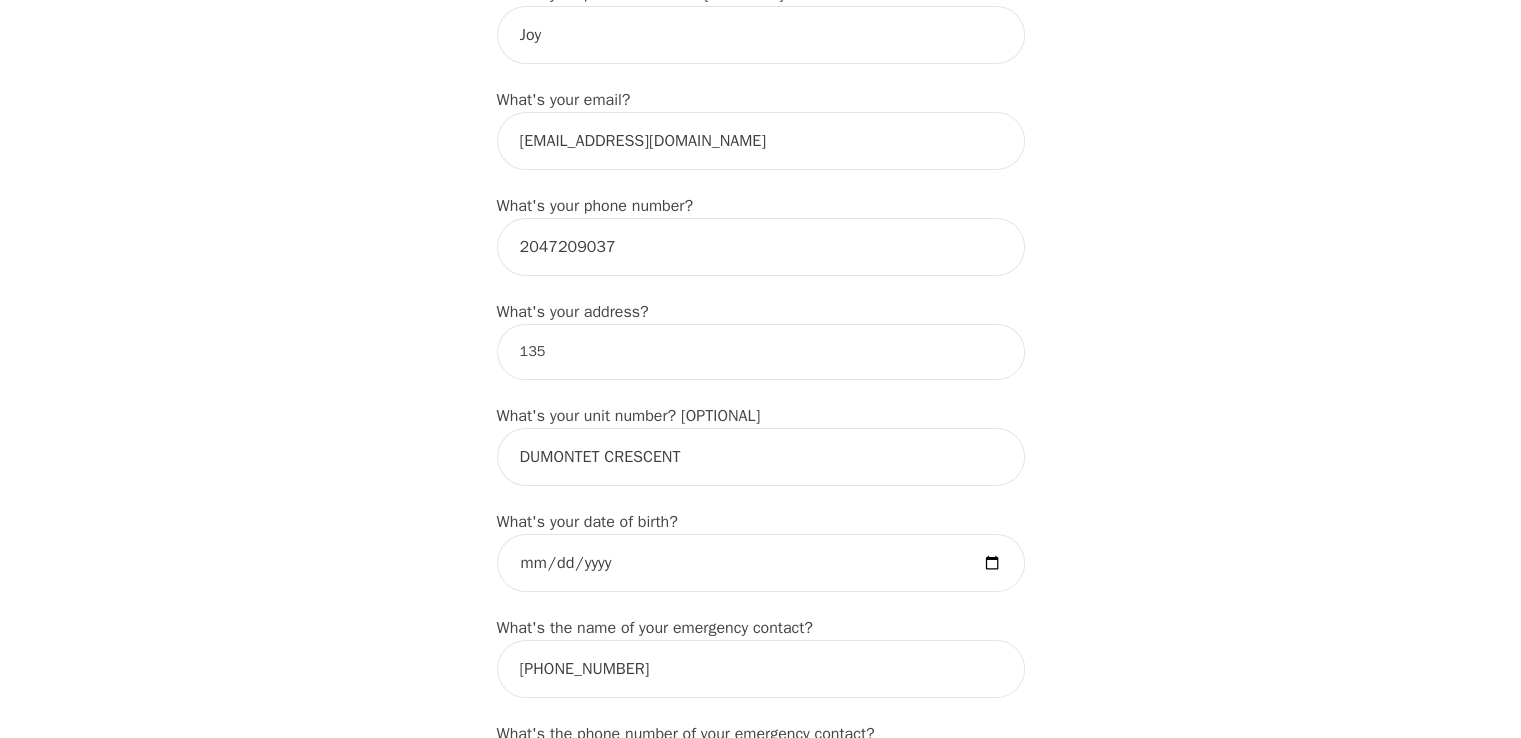 scroll, scrollTop: 600, scrollLeft: 0, axis: vertical 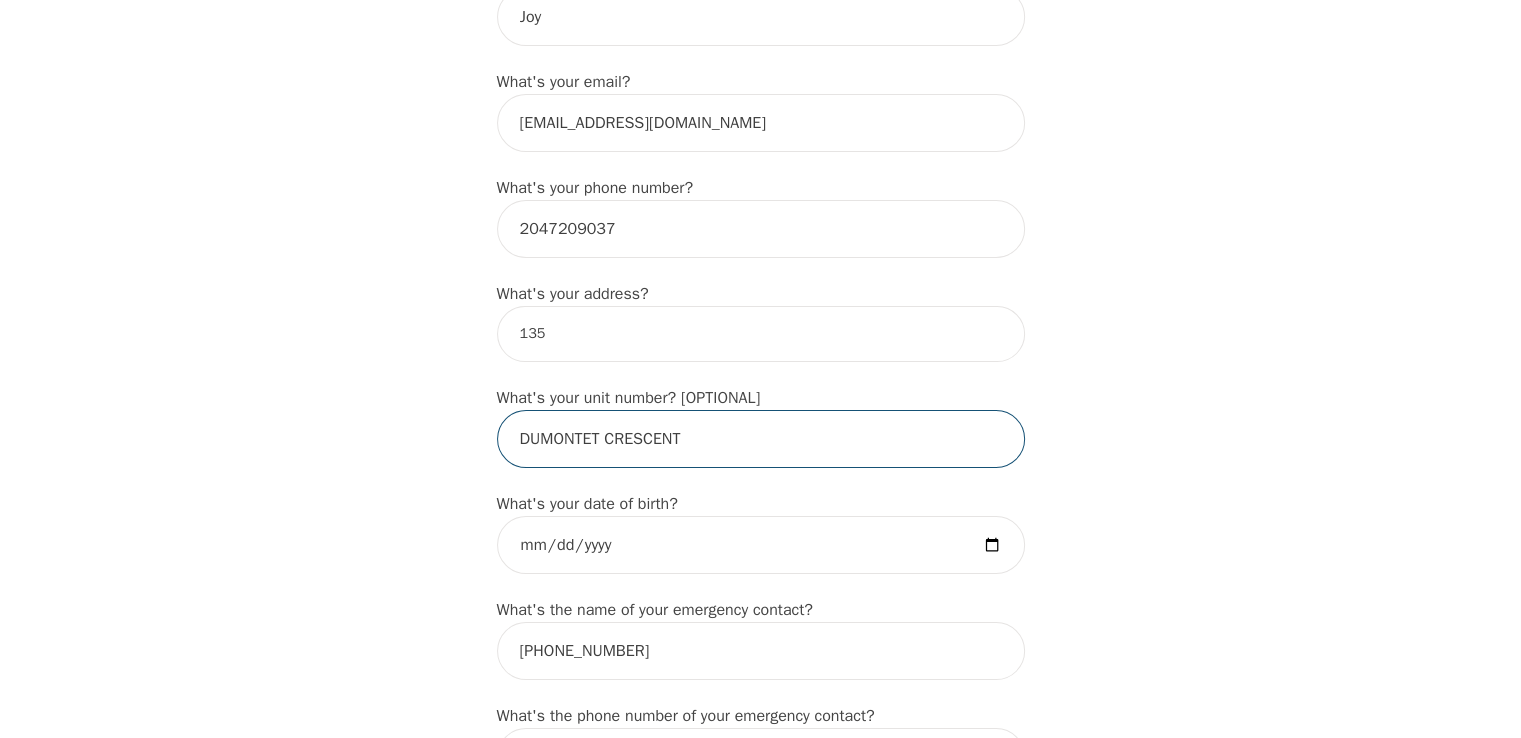 drag, startPoint x: 516, startPoint y: 438, endPoint x: 686, endPoint y: 438, distance: 170 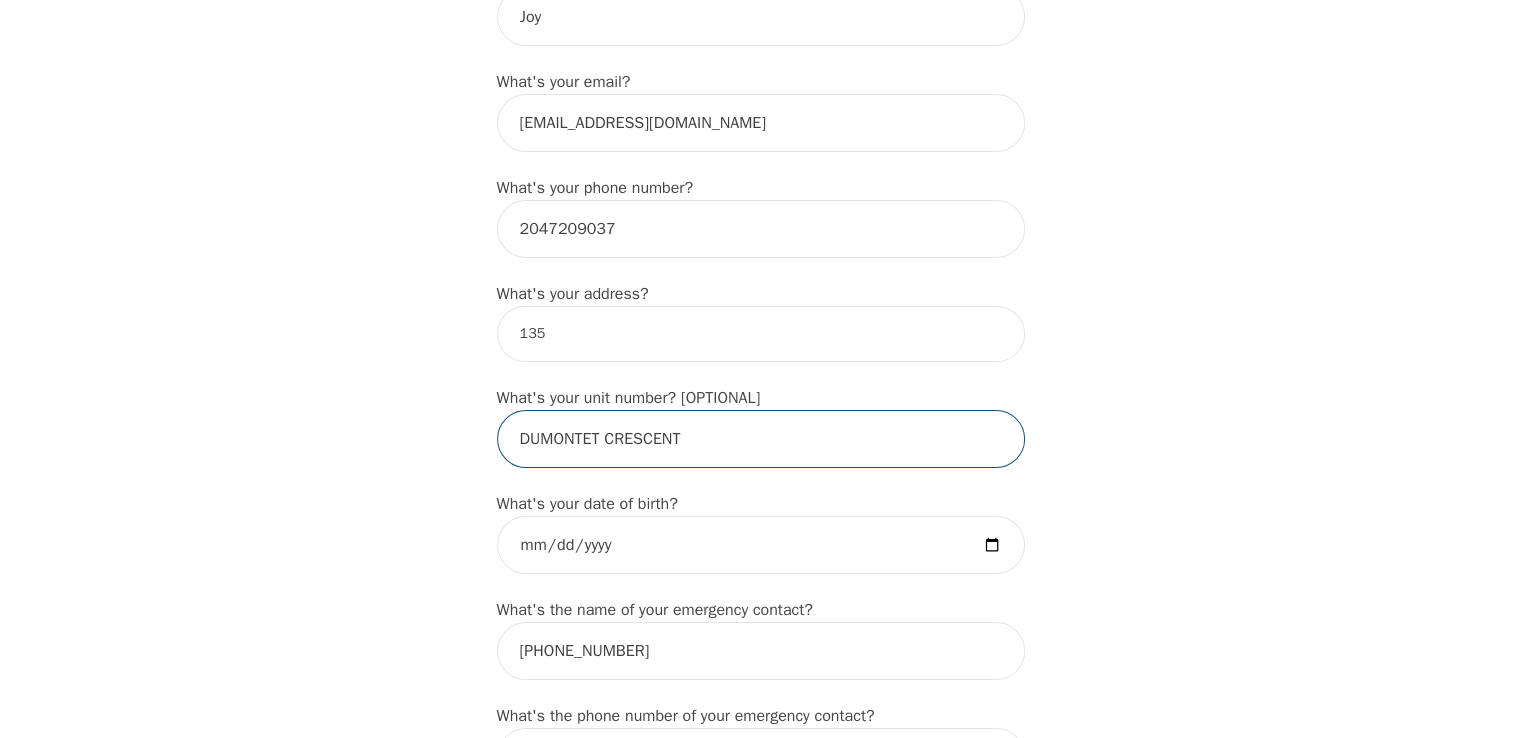 click on "DUMONTET CRESCENT" at bounding box center [761, 439] 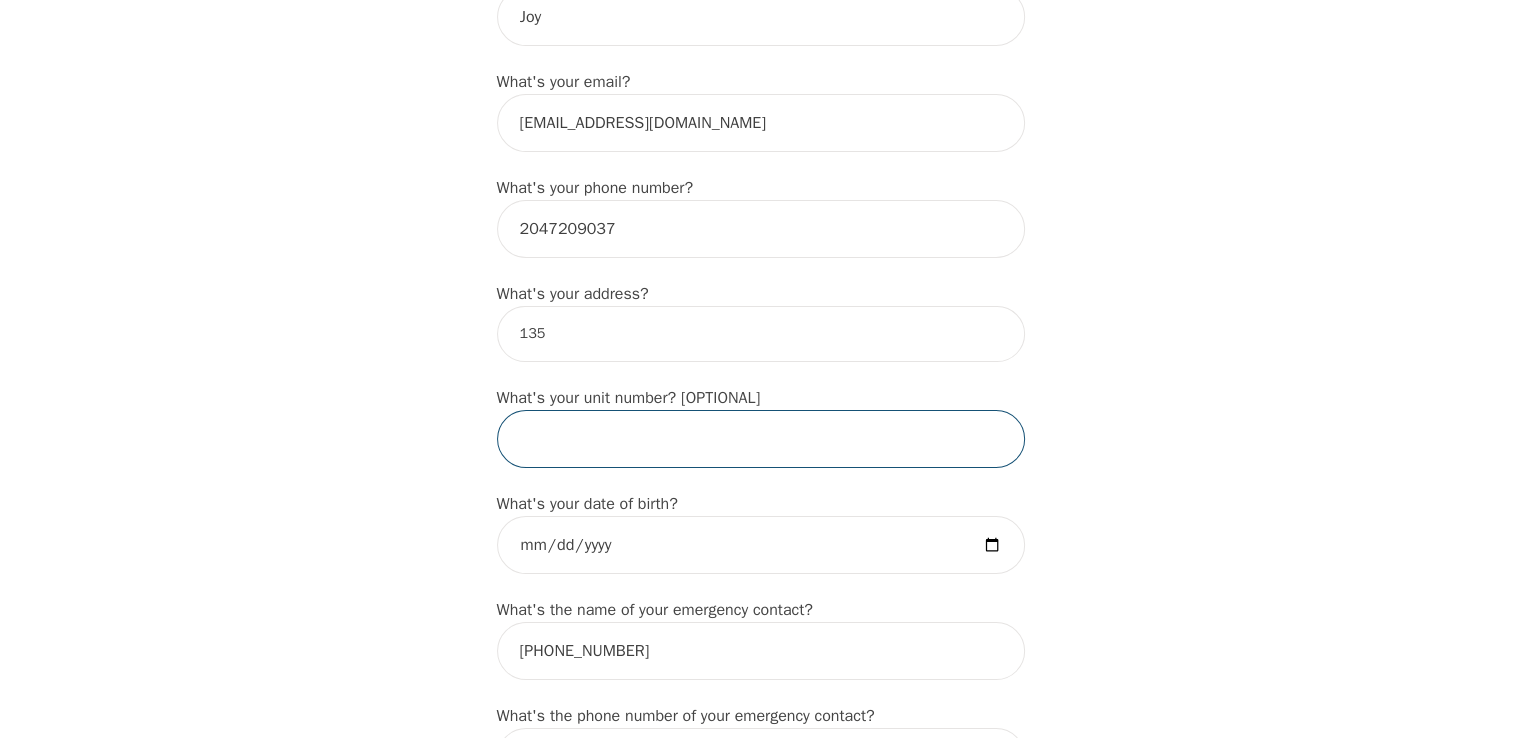 type 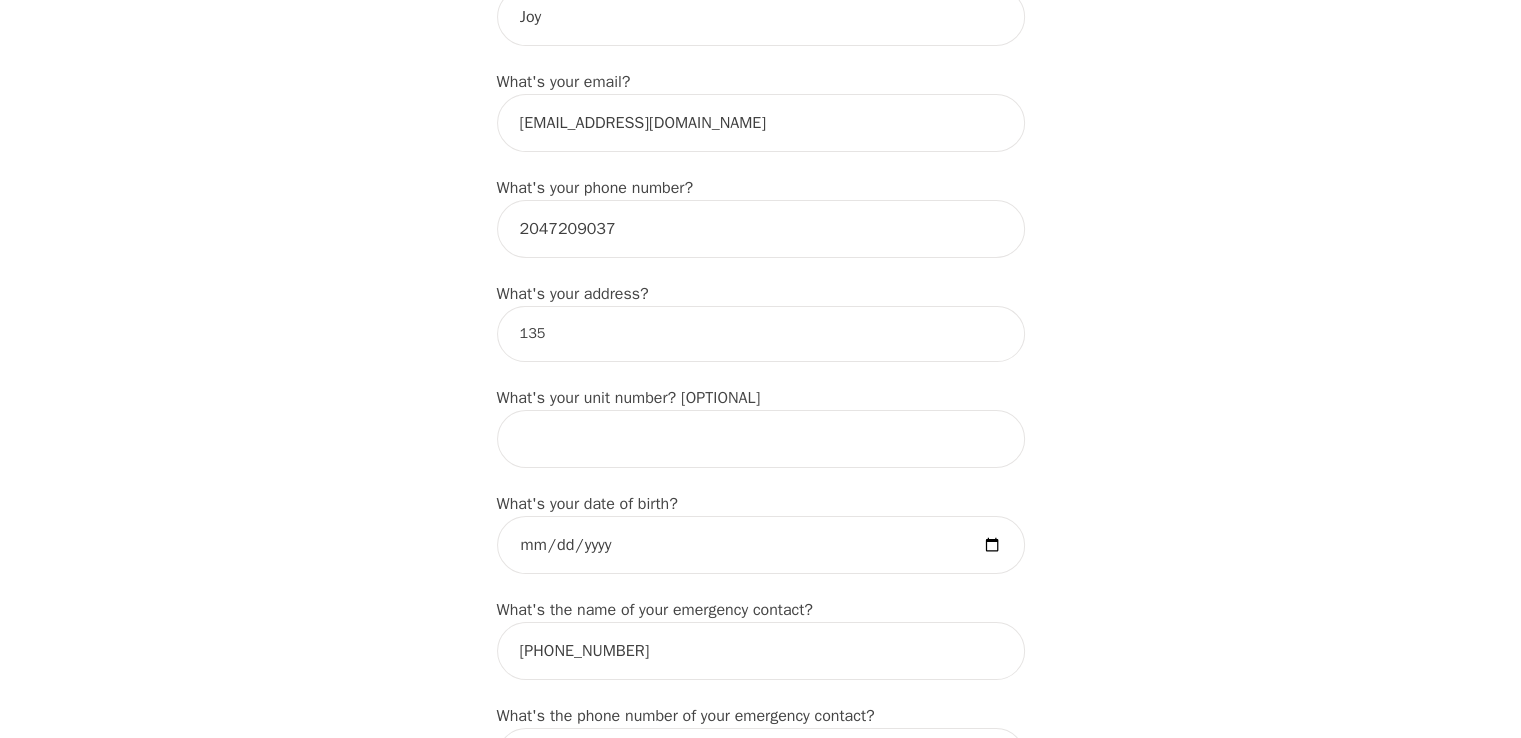 click on "135" at bounding box center [761, 334] 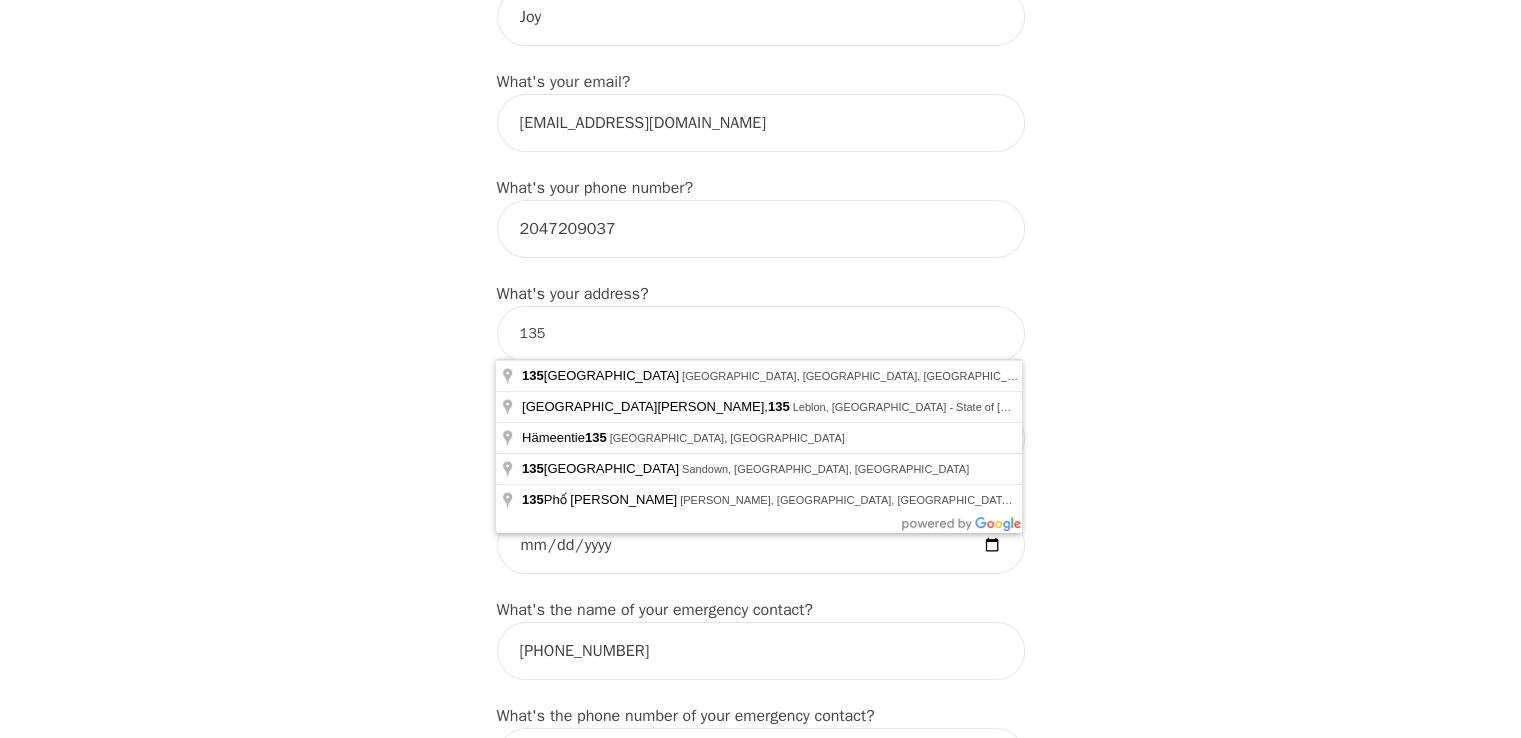 paste on "DUMONTET CRESCENT" 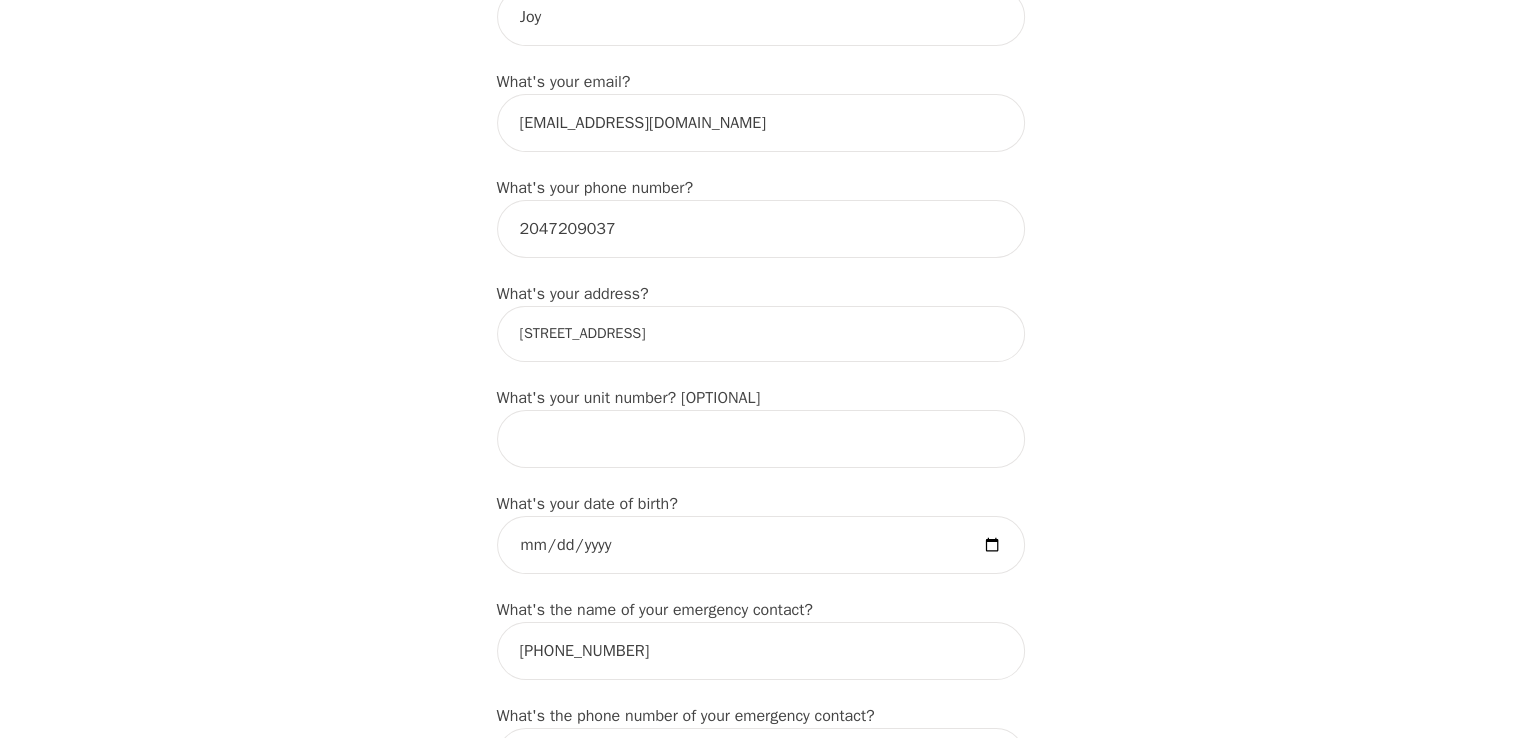 type on "[STREET_ADDRESS]" 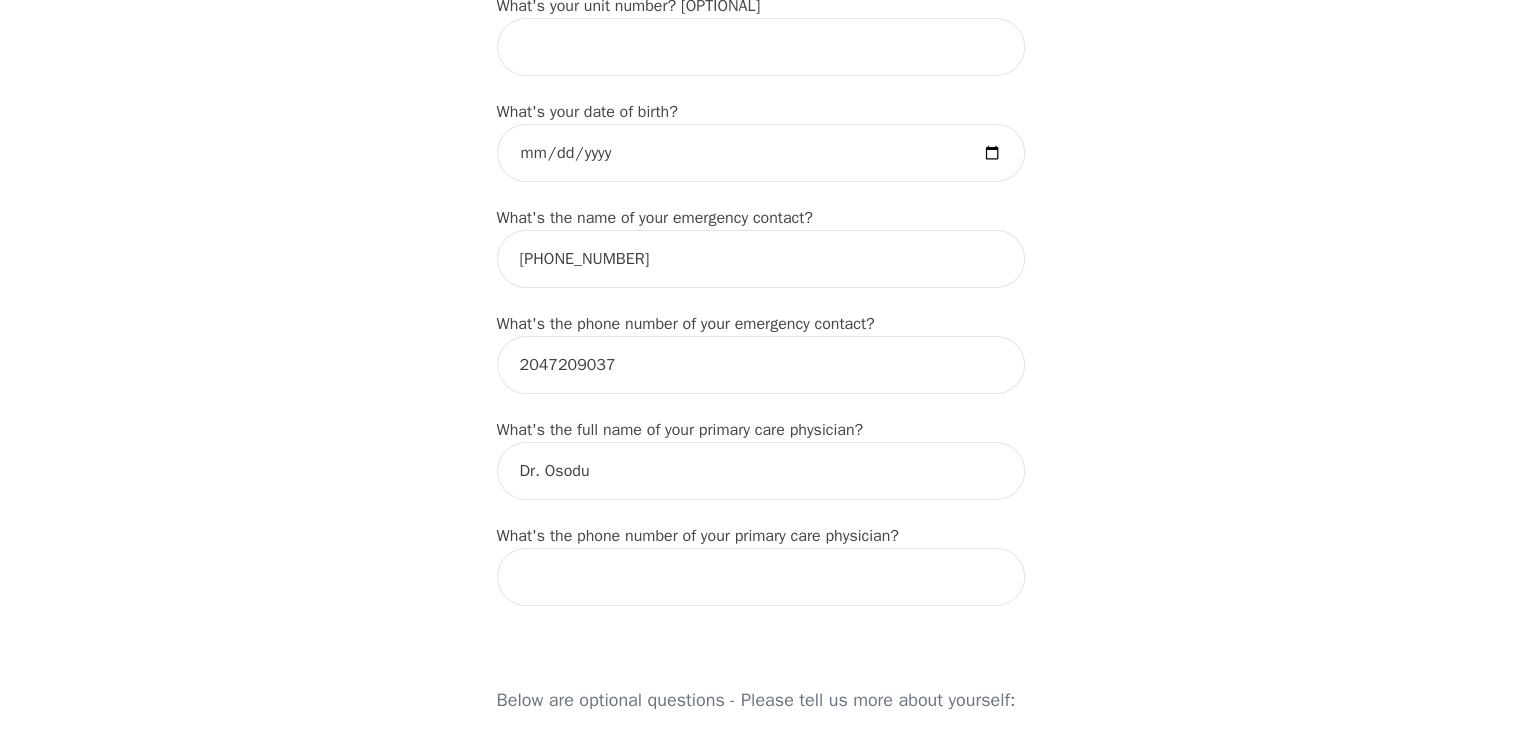 scroll, scrollTop: 1000, scrollLeft: 0, axis: vertical 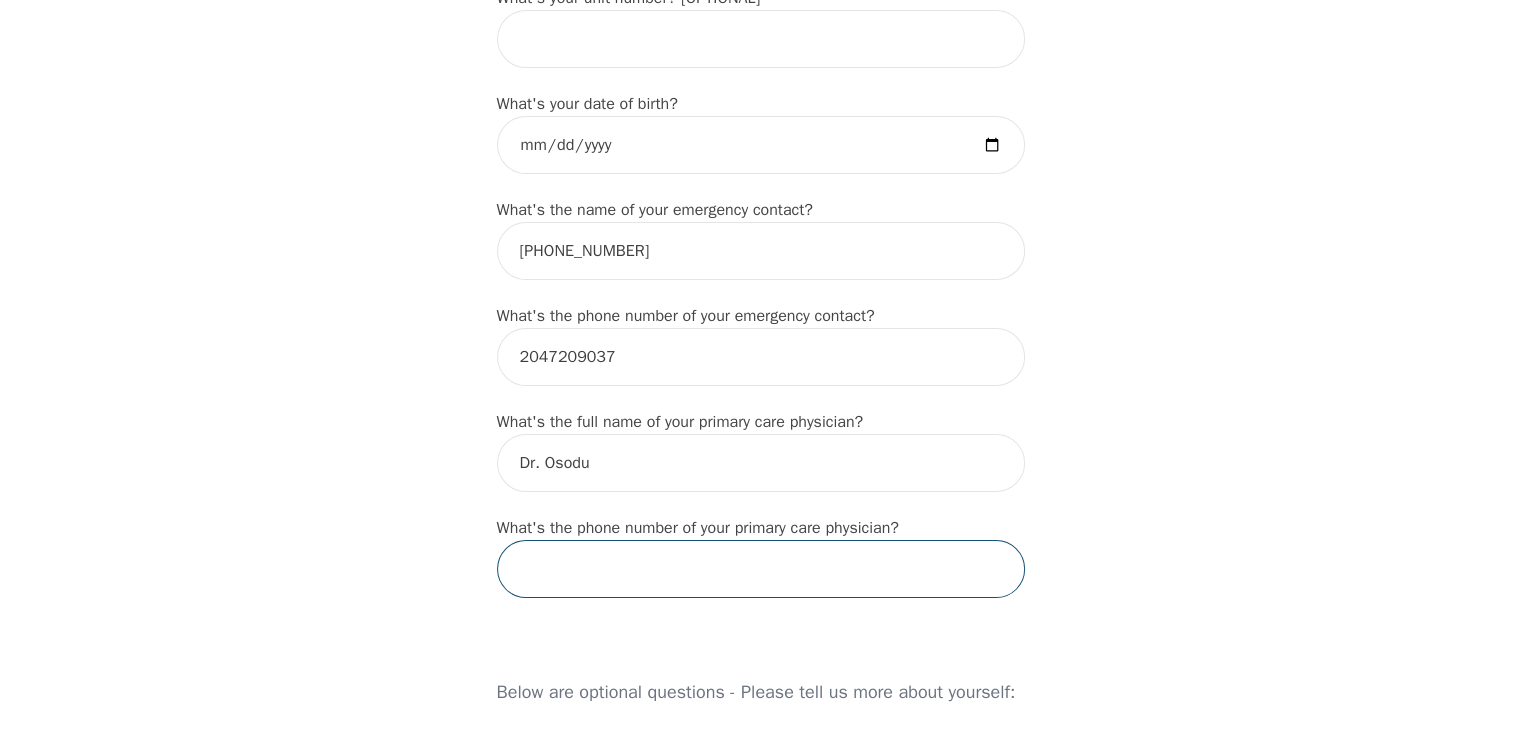 click at bounding box center (761, 569) 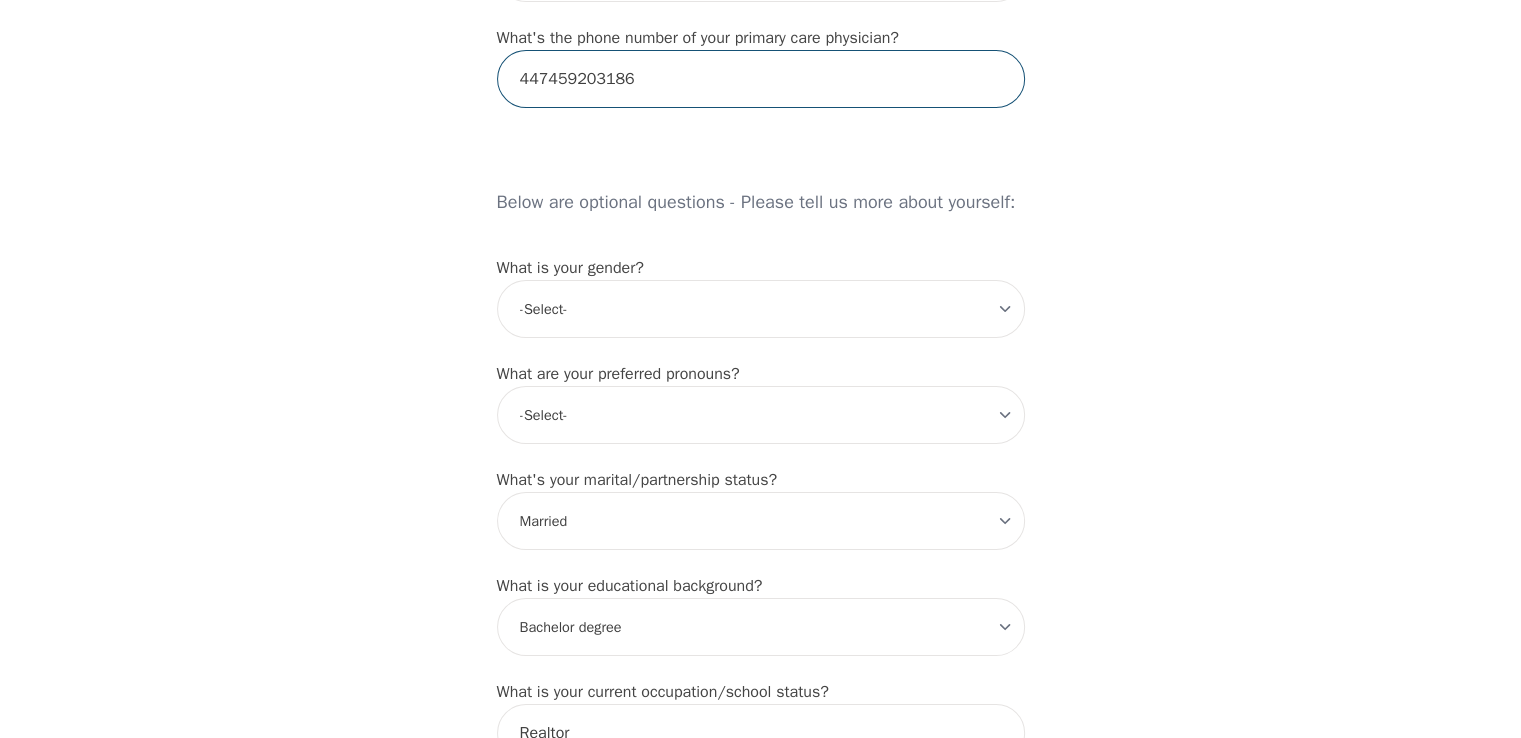 scroll, scrollTop: 1500, scrollLeft: 0, axis: vertical 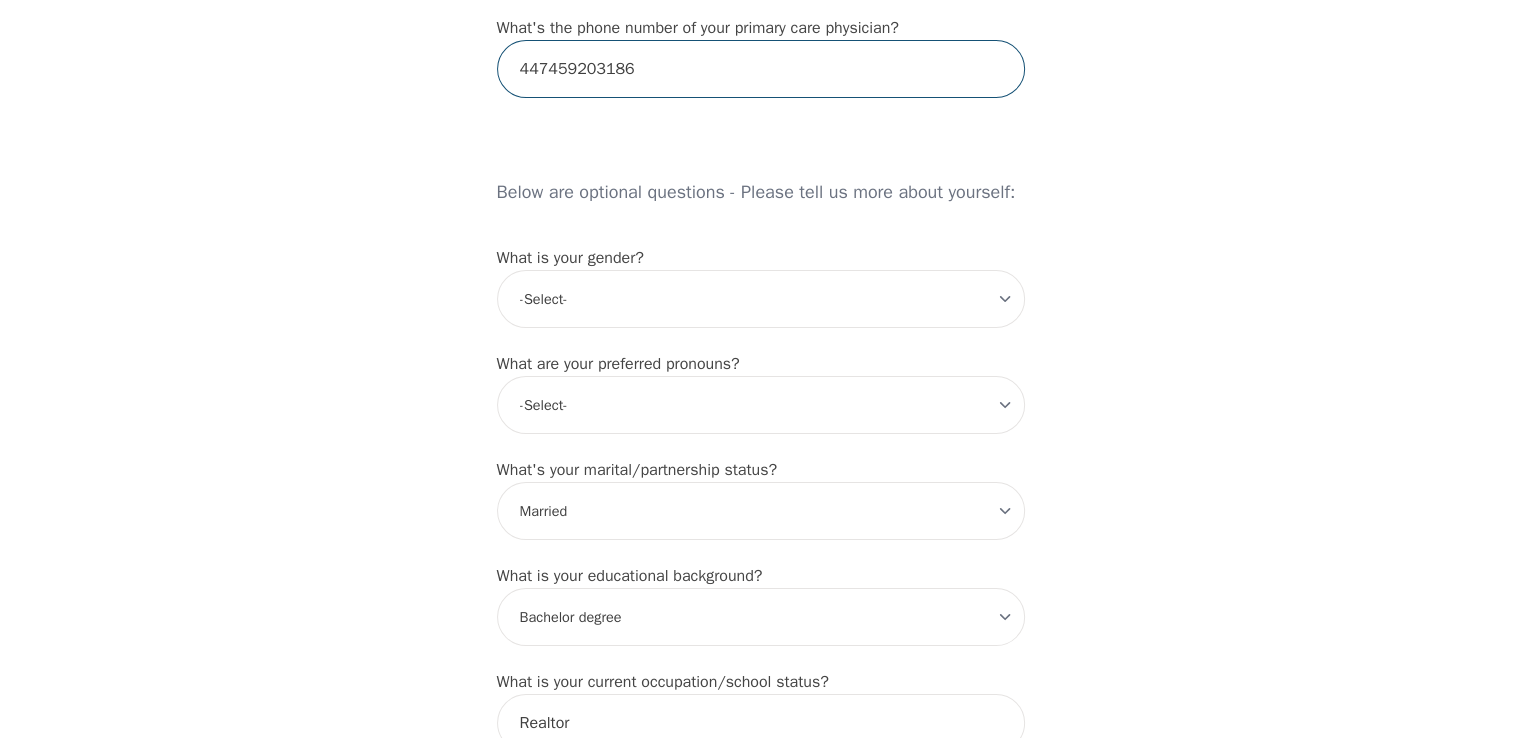 type on "447459203186" 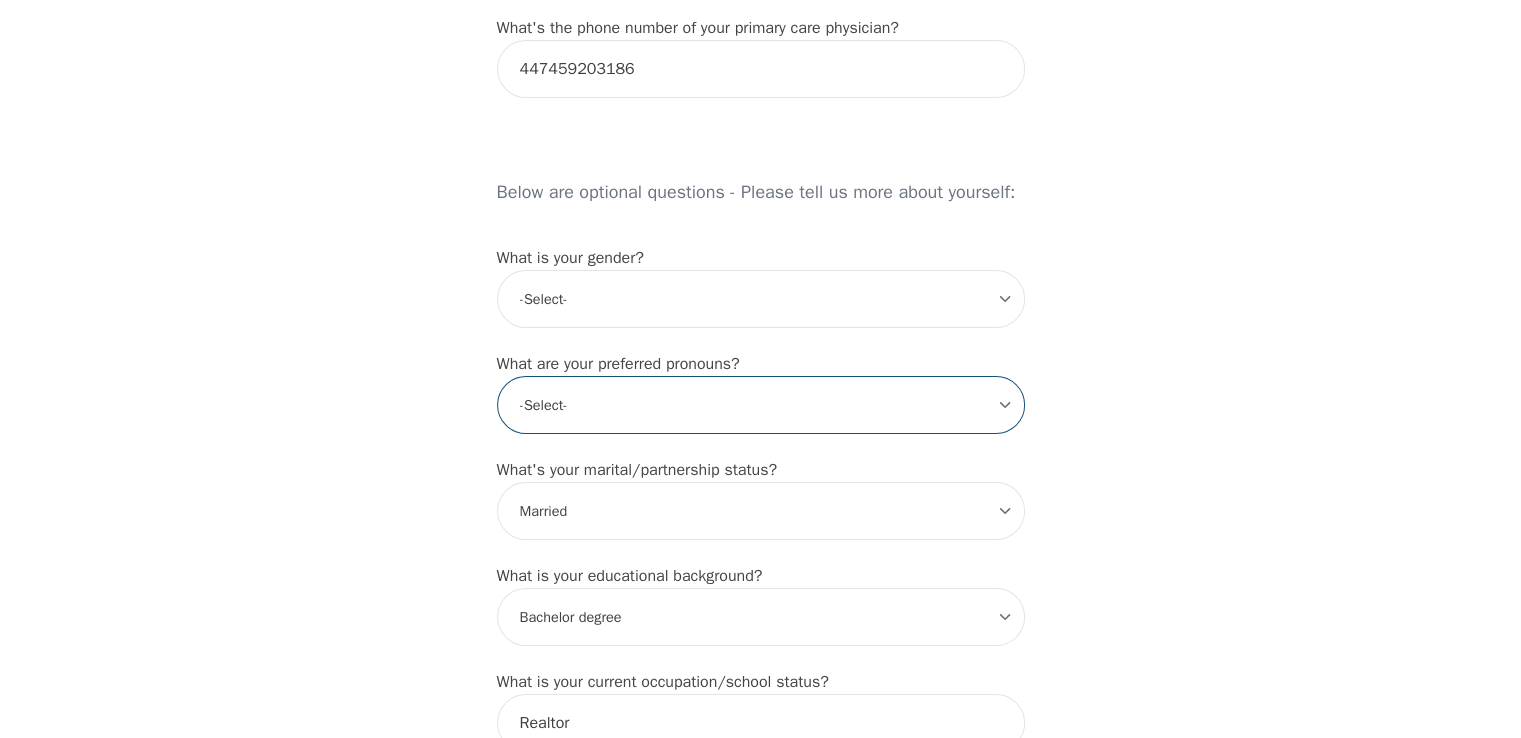 click on "-Select- he/him she/her they/them ze/zir xe/xem ey/em ve/ver tey/ter e/e per/per prefer_not_to_say" at bounding box center [761, 405] 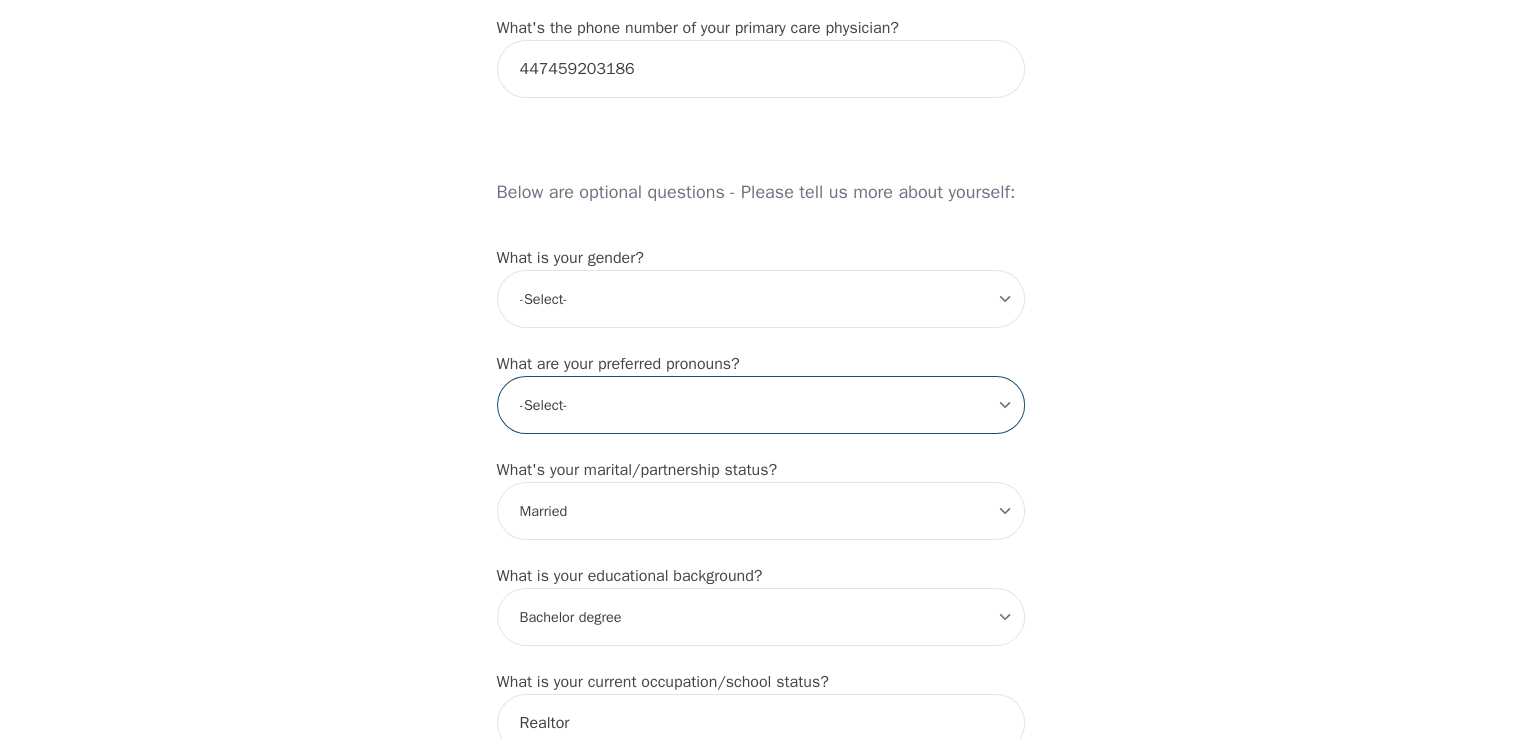 select on "she/her" 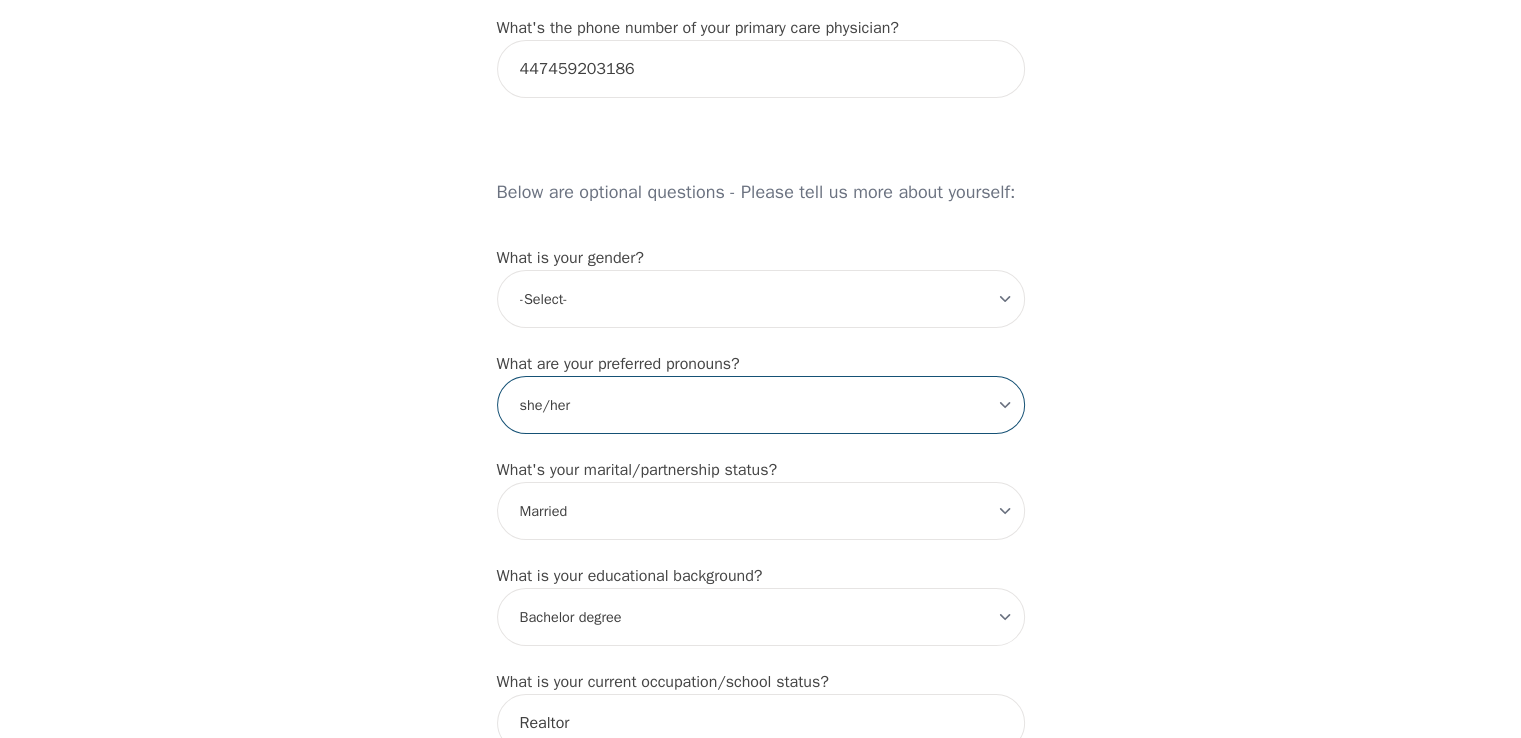 click on "-Select- he/him she/her they/them ze/zir xe/xem ey/em ve/ver tey/ter e/e per/per prefer_not_to_say" at bounding box center [761, 405] 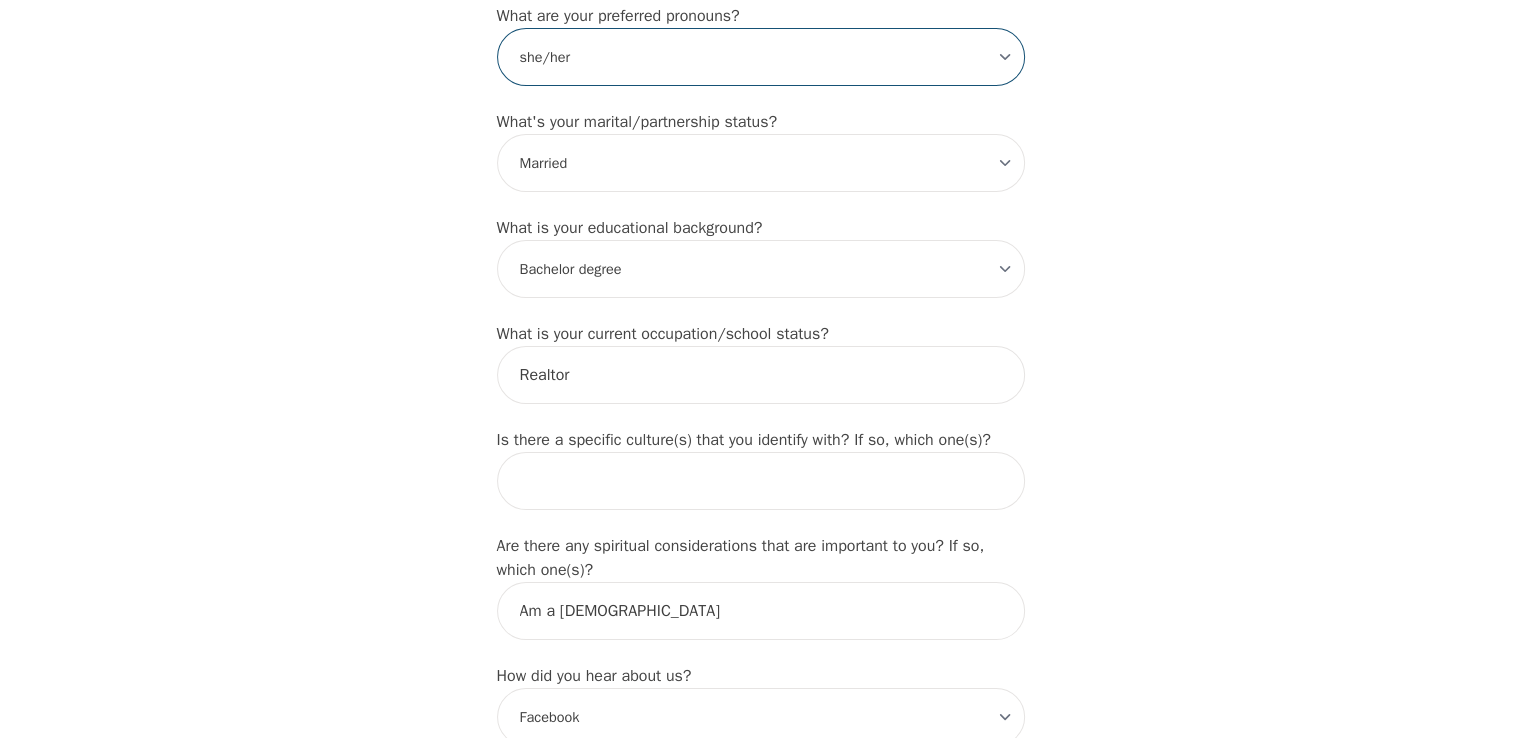 scroll, scrollTop: 1900, scrollLeft: 0, axis: vertical 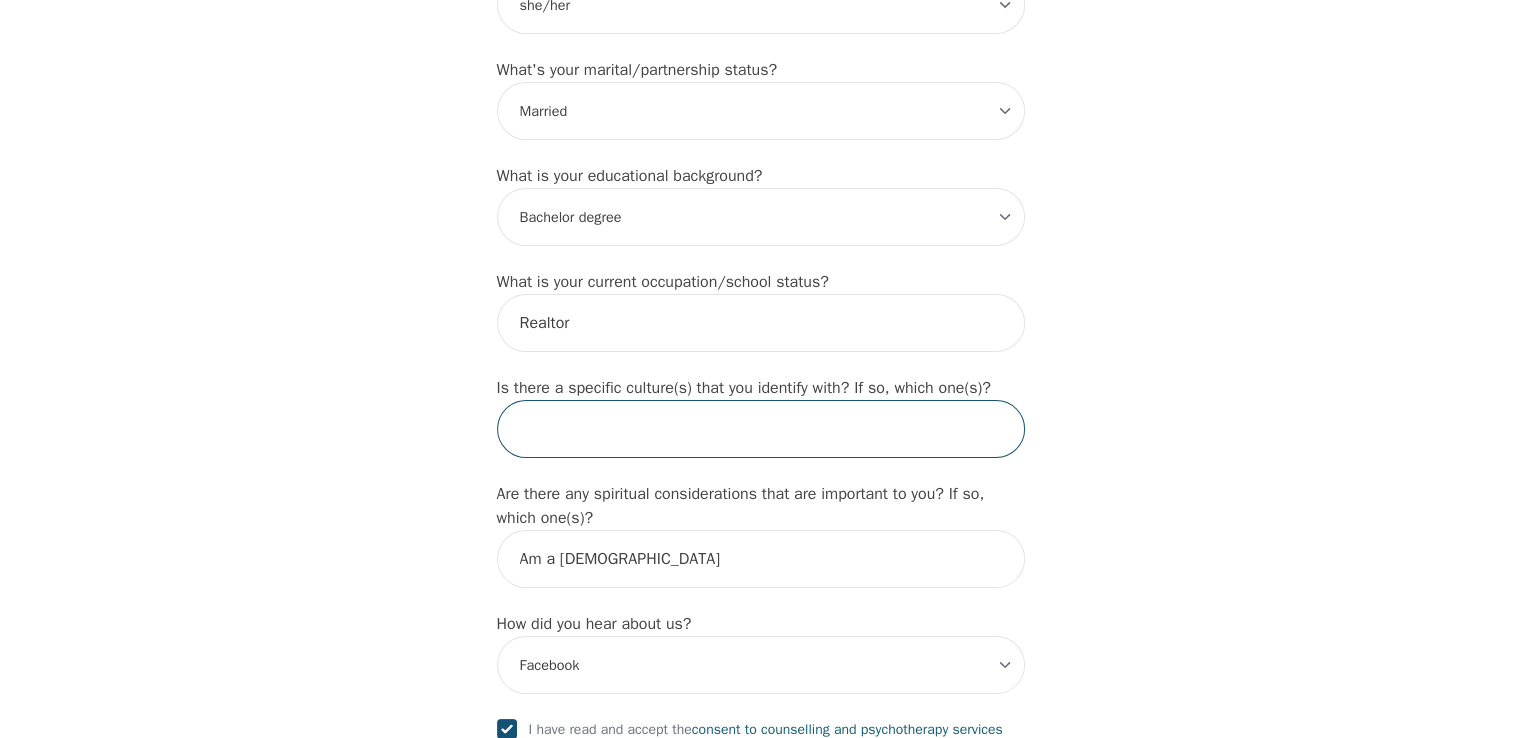 click at bounding box center [761, 429] 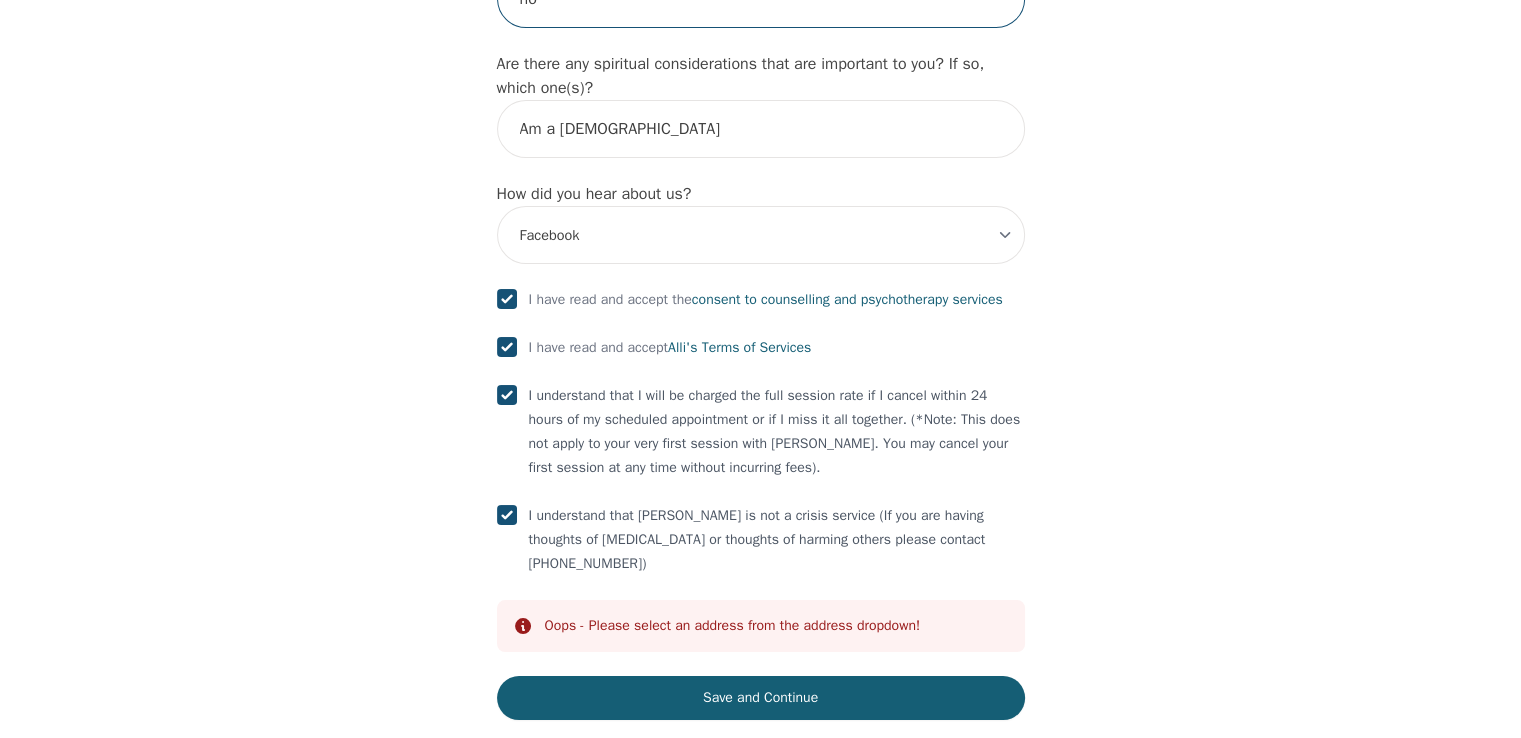 scroll, scrollTop: 2360, scrollLeft: 0, axis: vertical 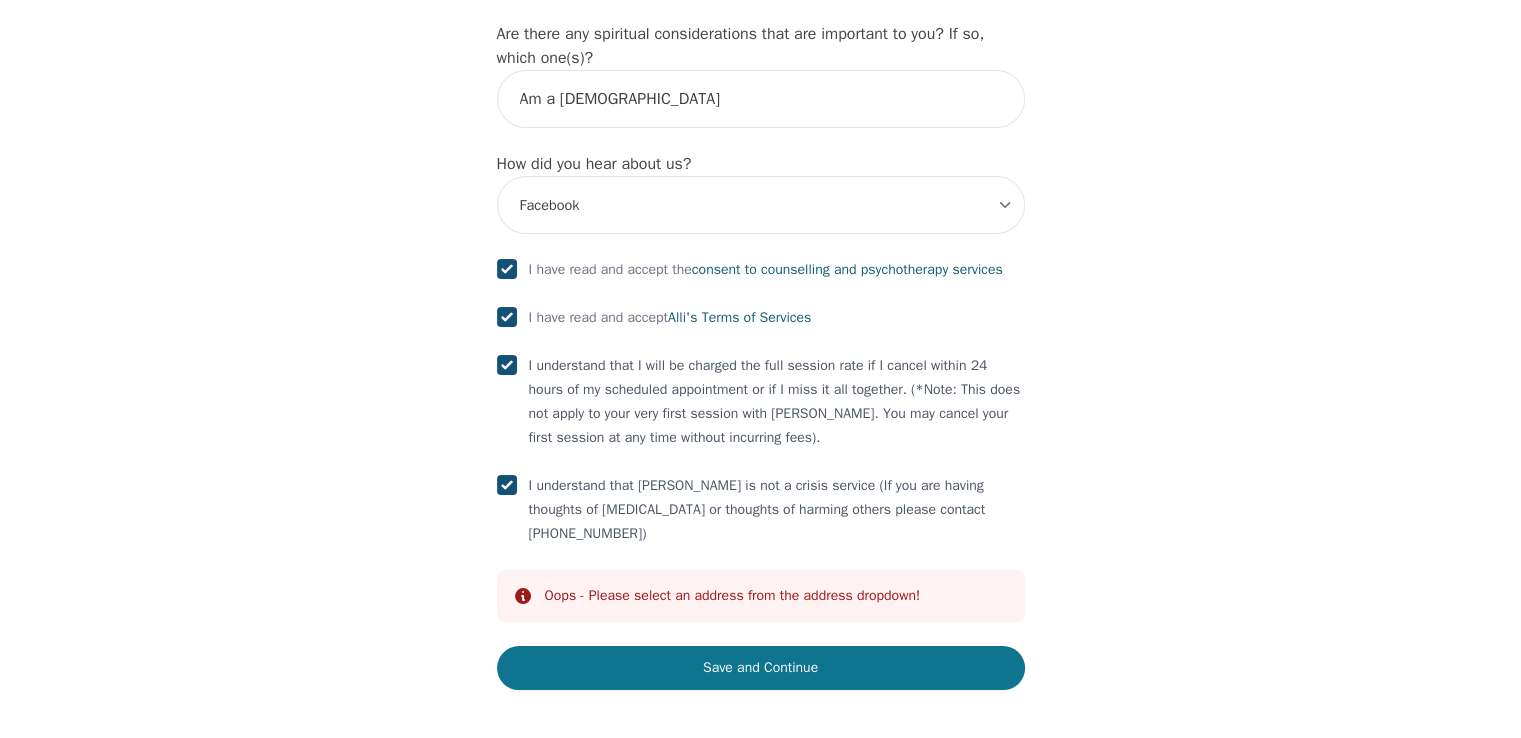 type on "no" 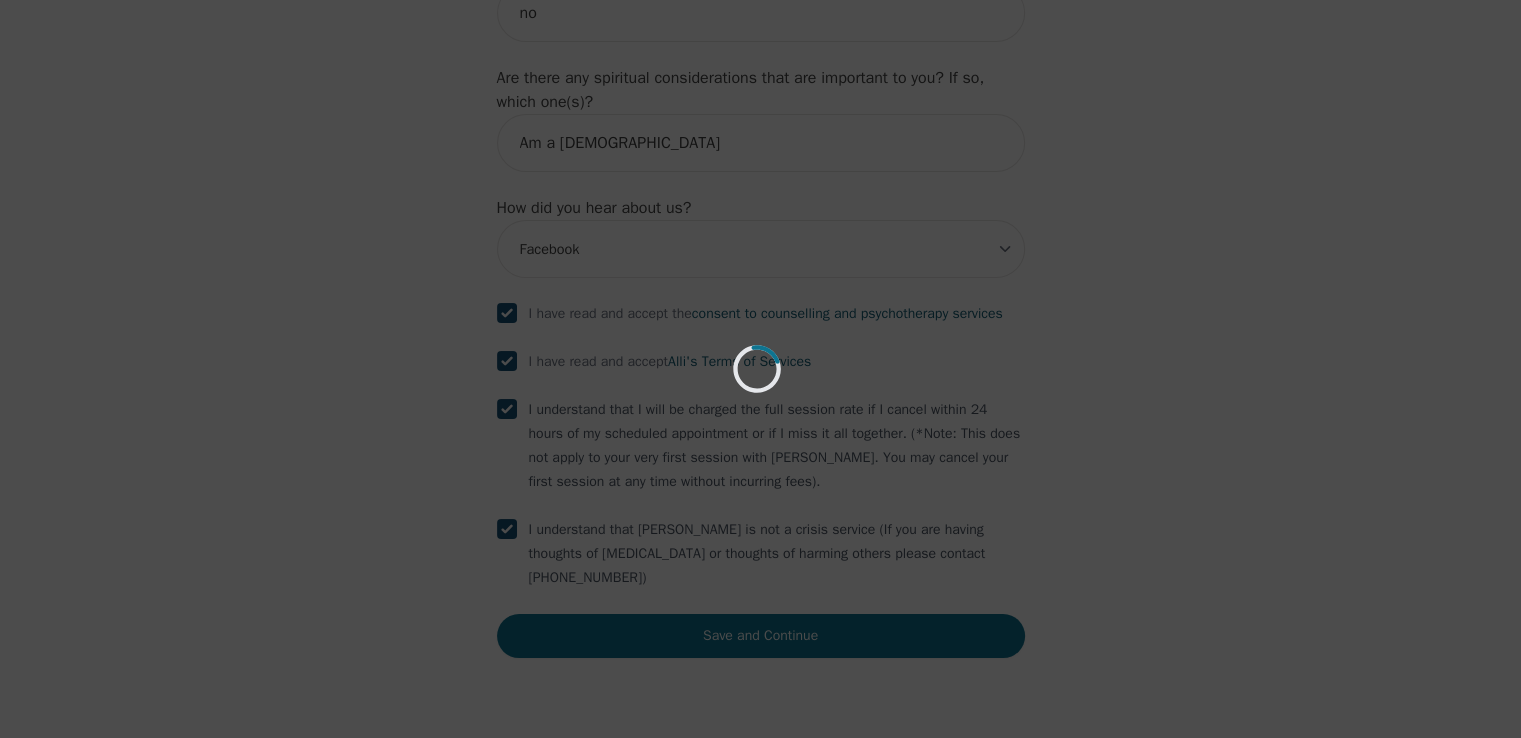 scroll, scrollTop: 2284, scrollLeft: 0, axis: vertical 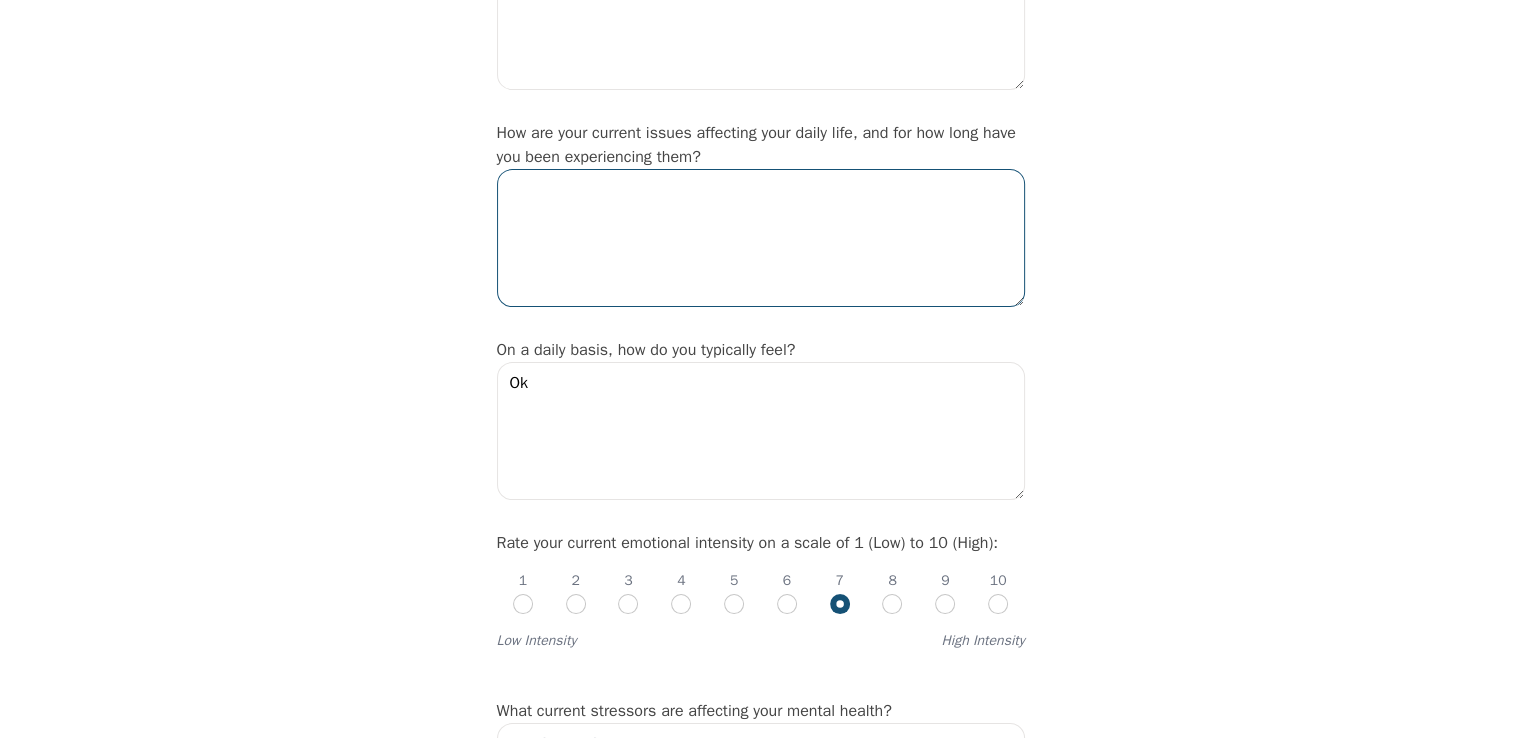 click at bounding box center [761, 238] 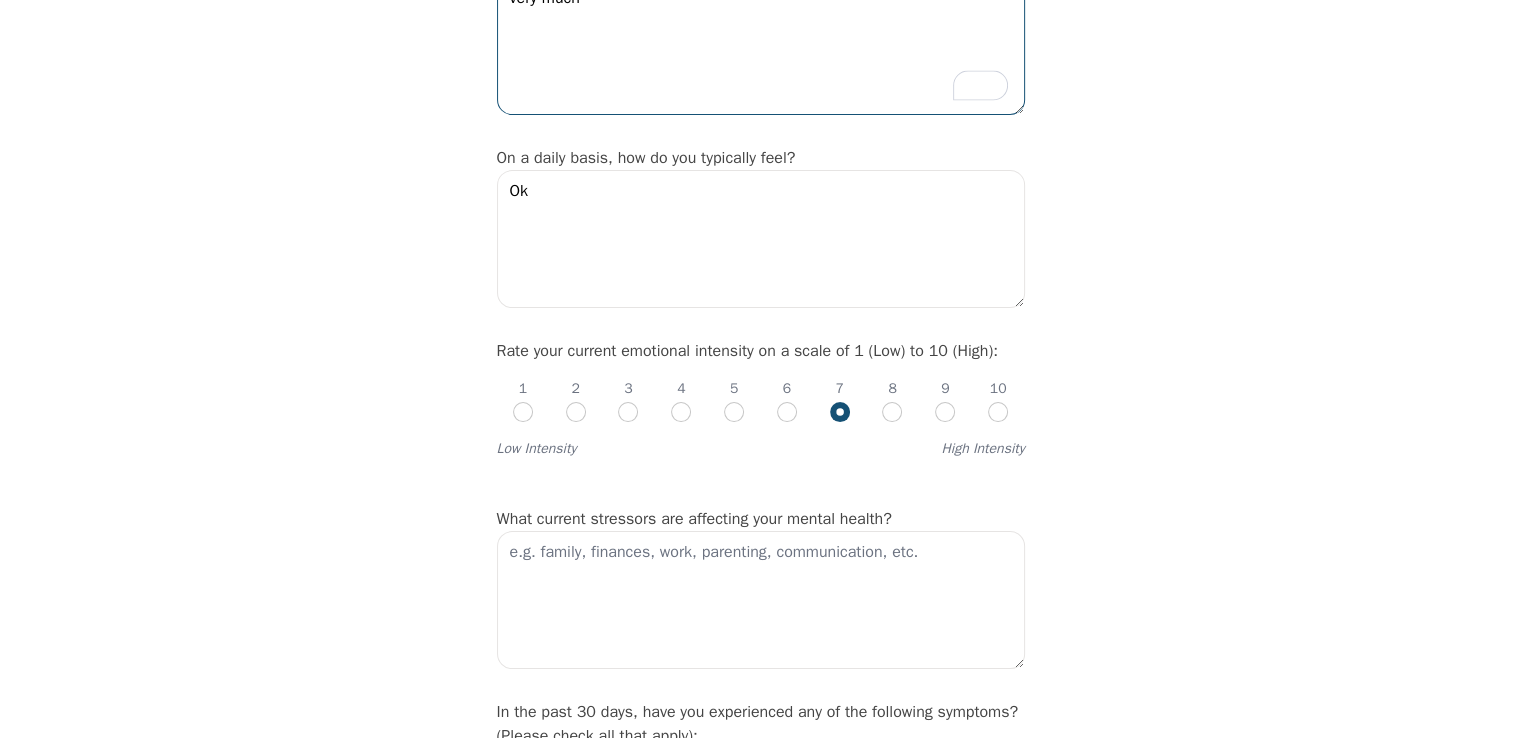 scroll, scrollTop: 600, scrollLeft: 0, axis: vertical 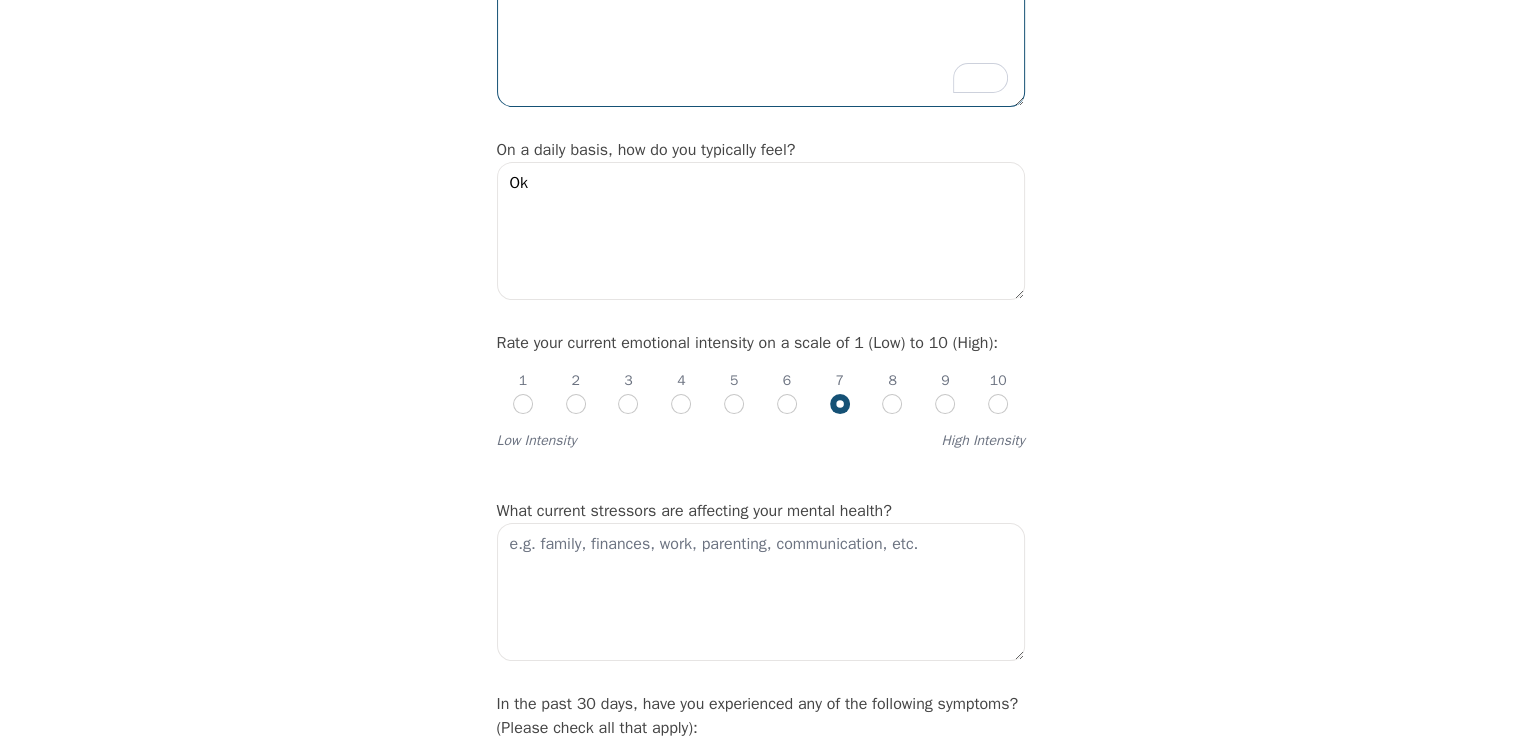 type on "very much" 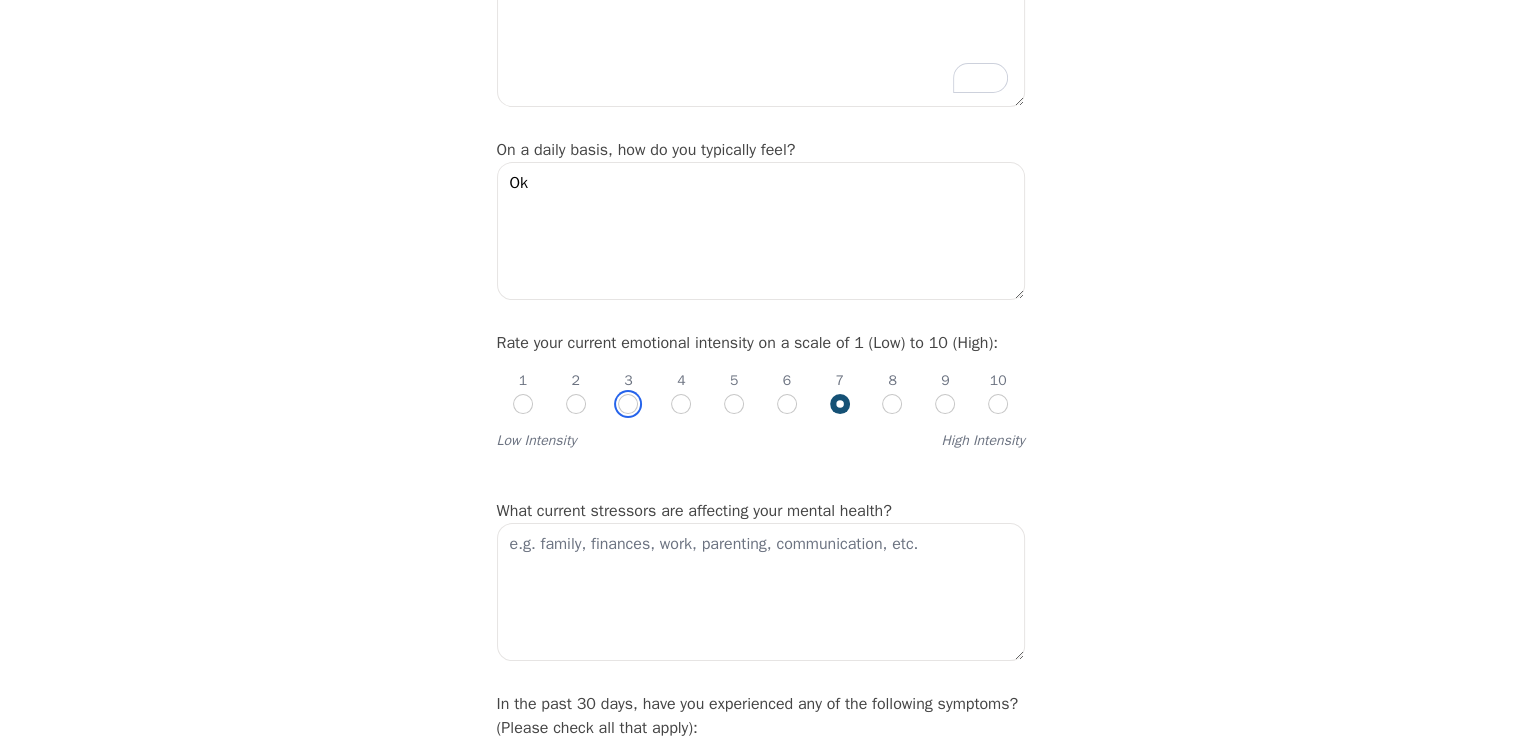 click at bounding box center [628, 404] 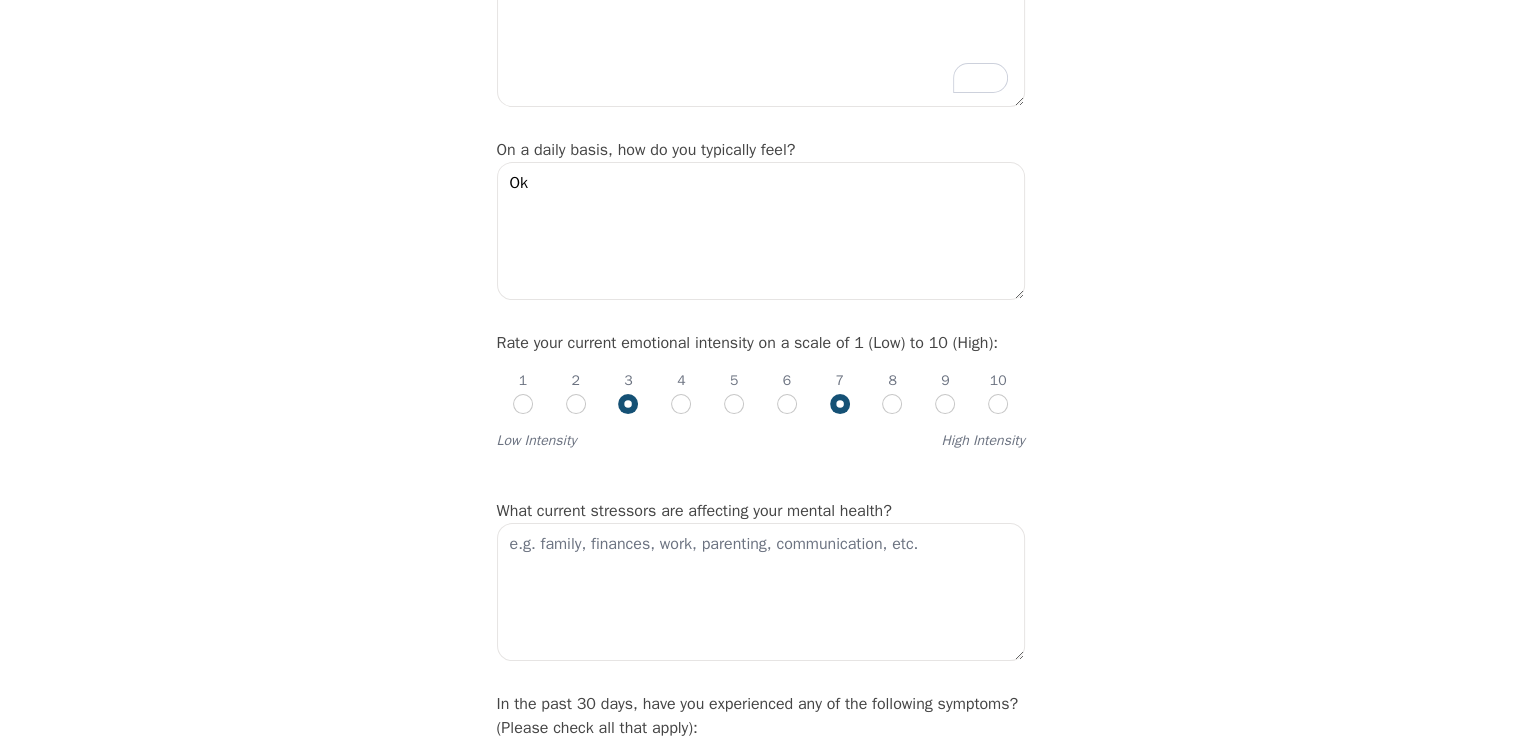 radio on "true" 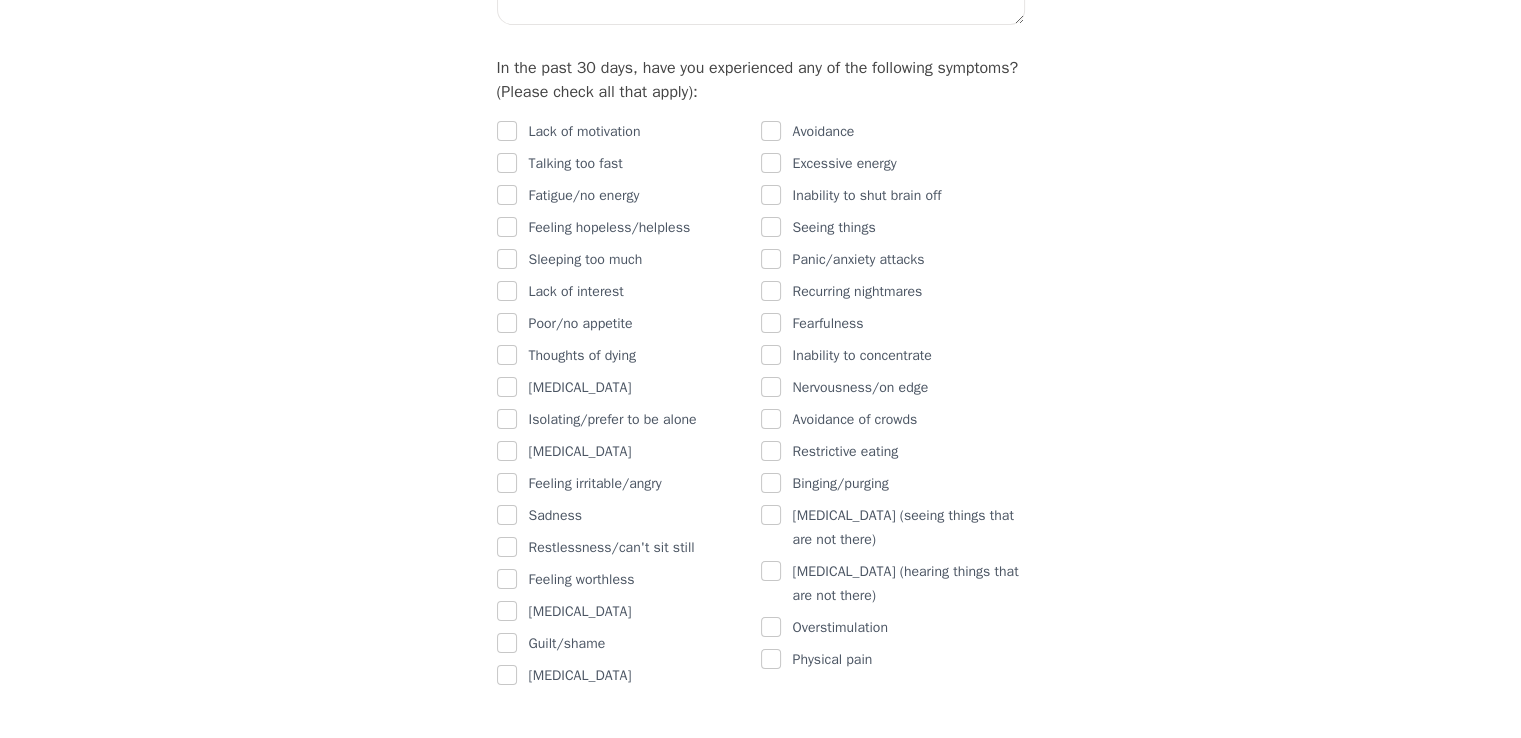 scroll, scrollTop: 1300, scrollLeft: 0, axis: vertical 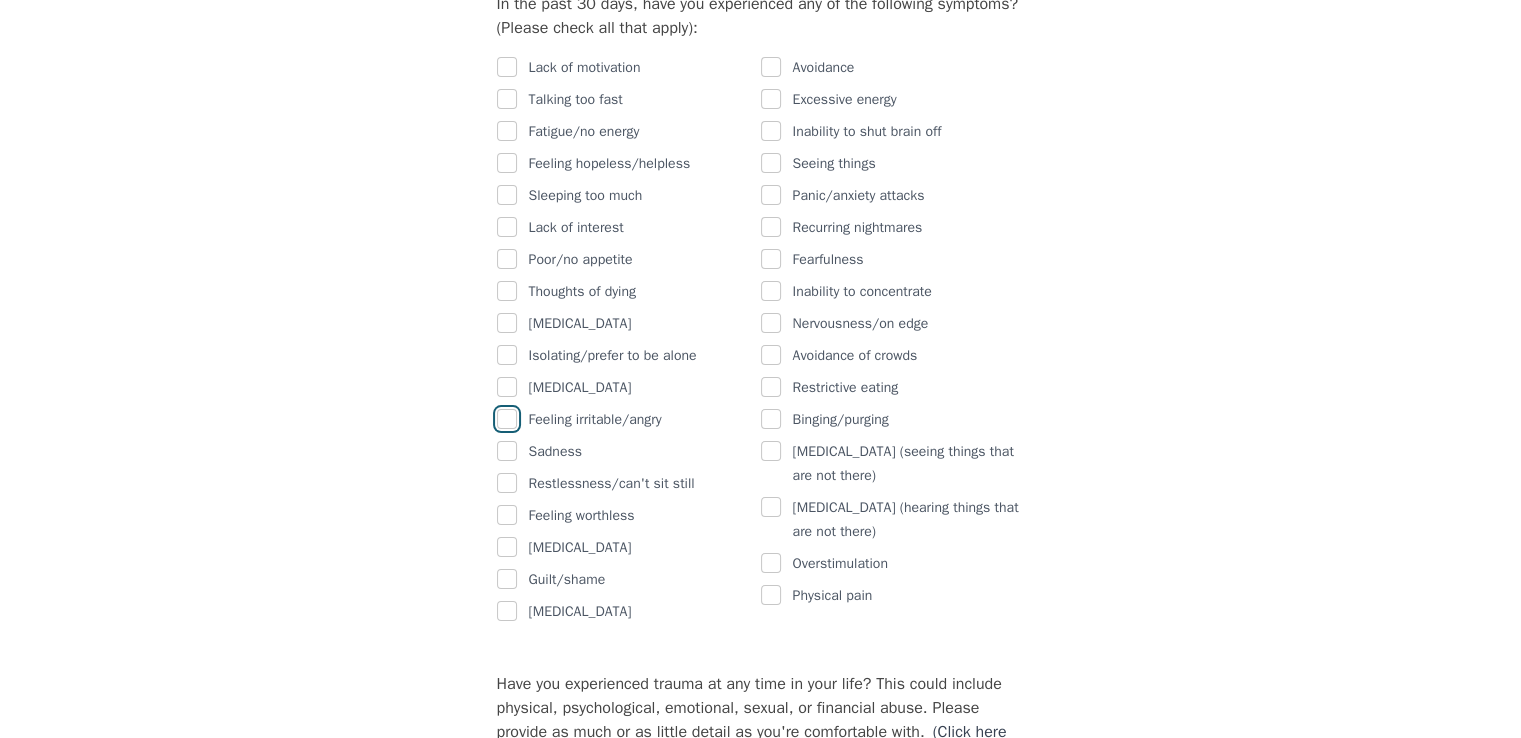 click at bounding box center (507, 419) 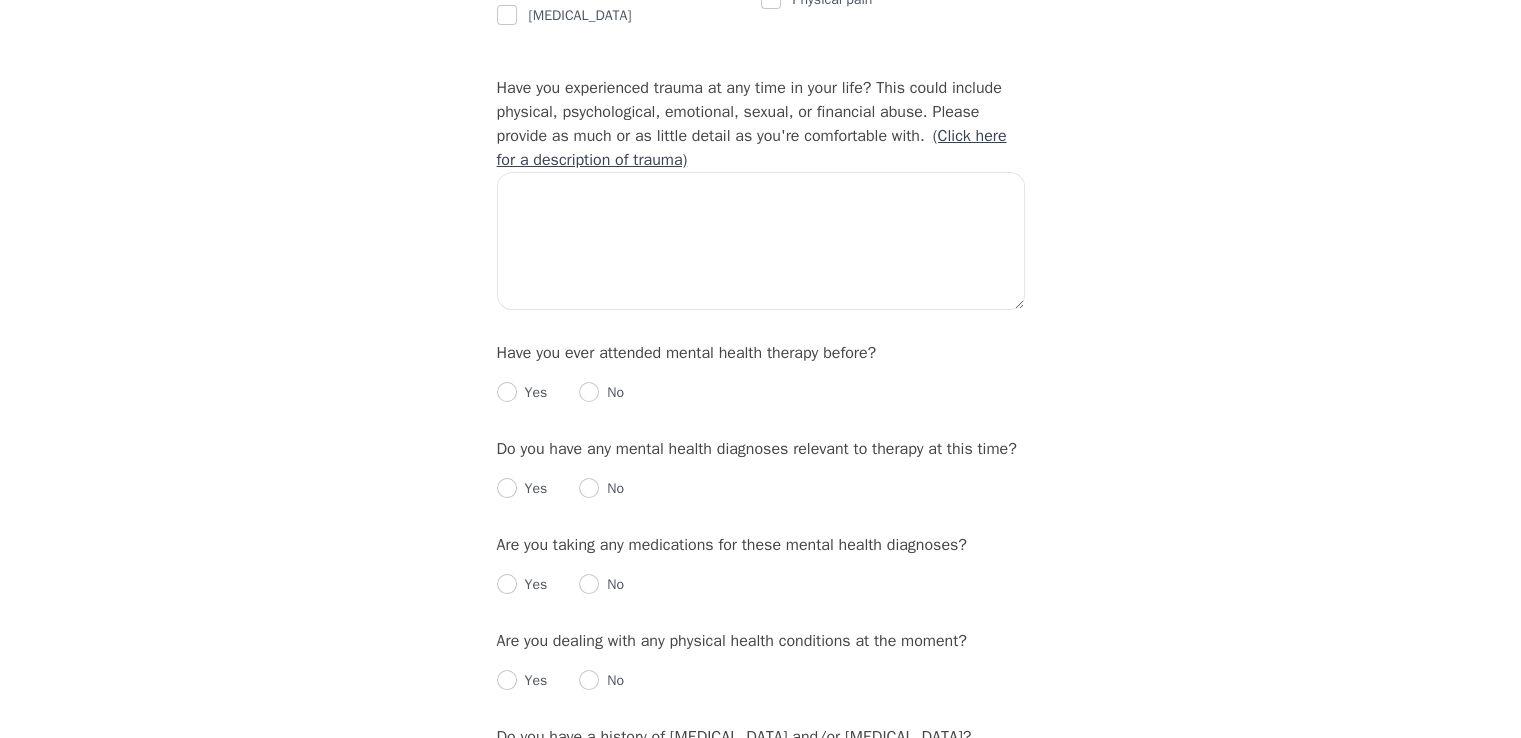 scroll, scrollTop: 1900, scrollLeft: 0, axis: vertical 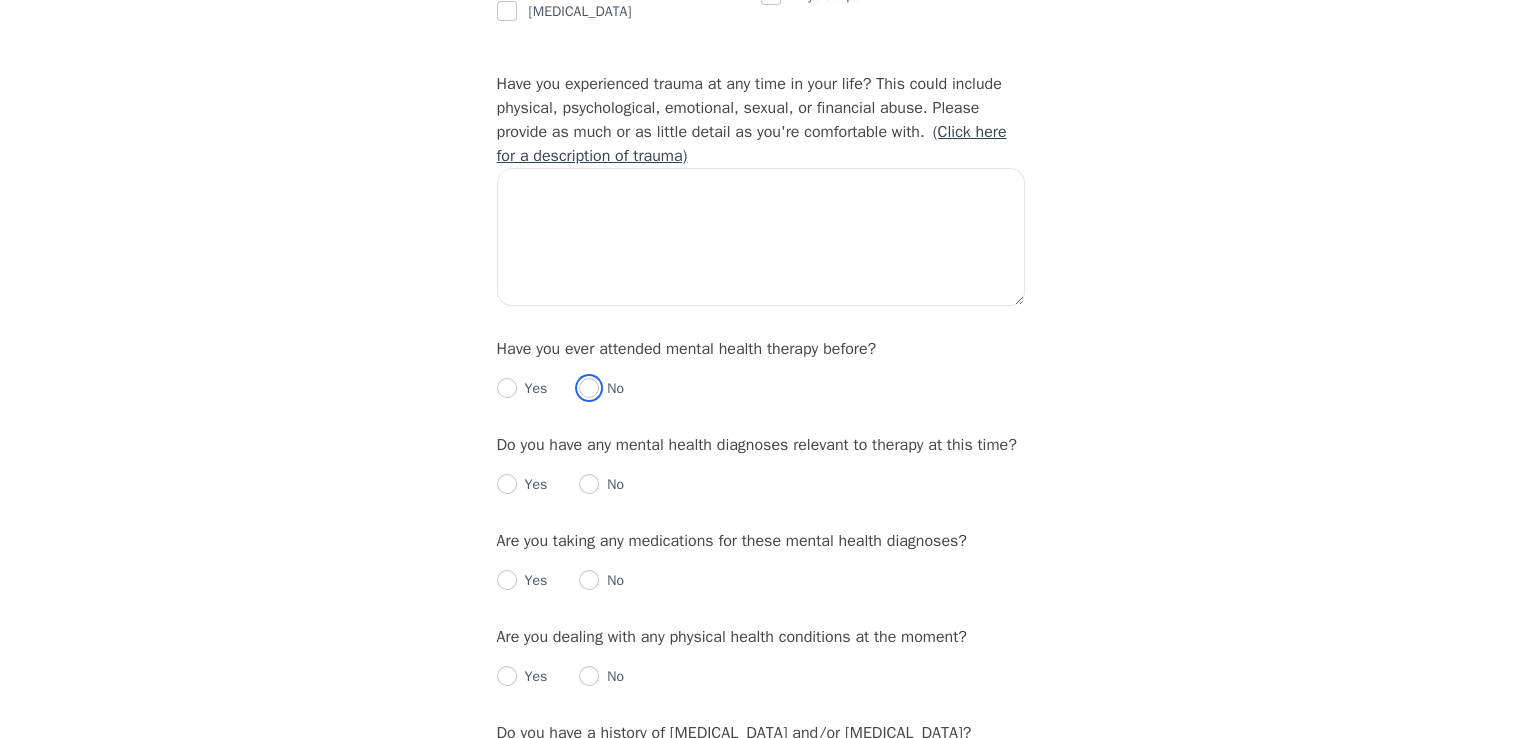 click at bounding box center (589, 388) 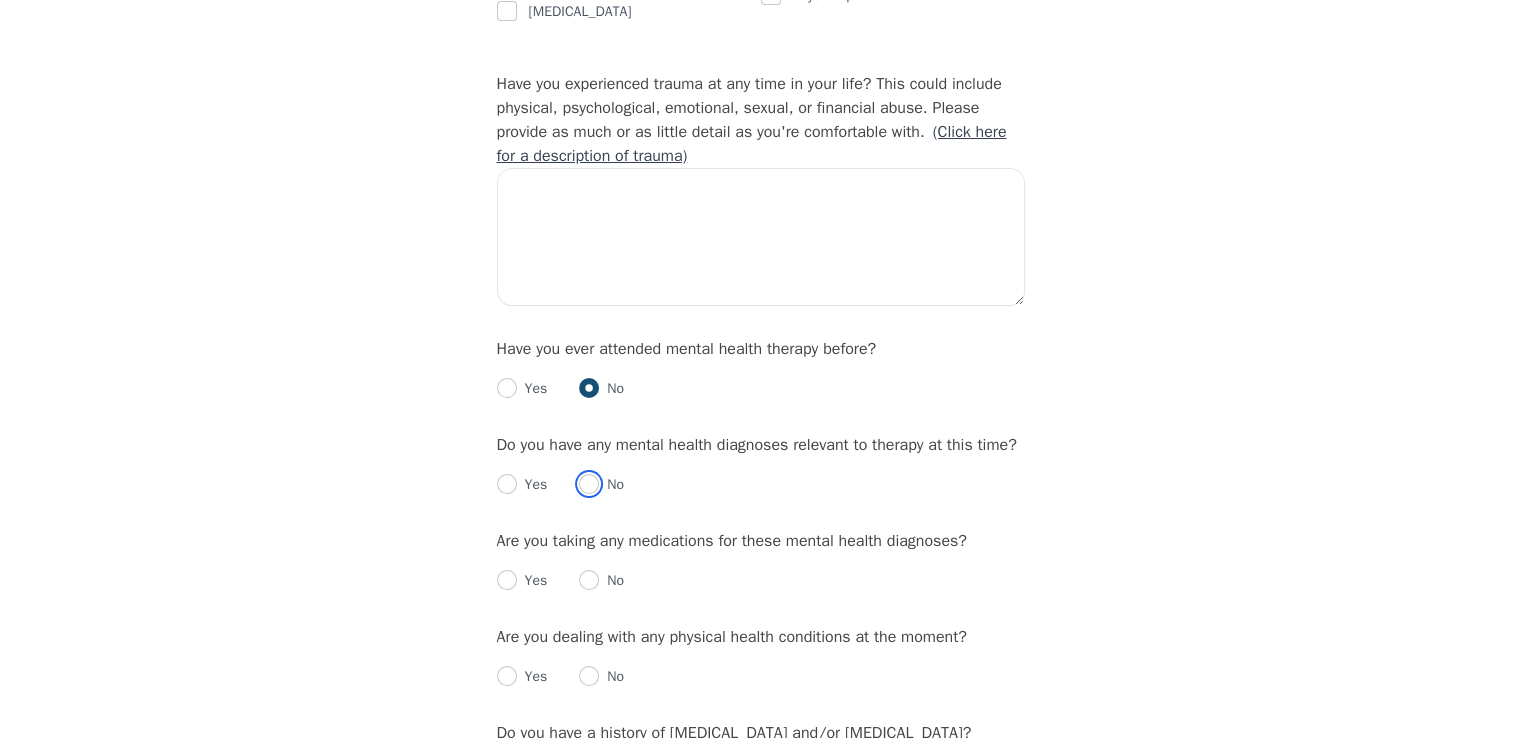 click at bounding box center [589, 484] 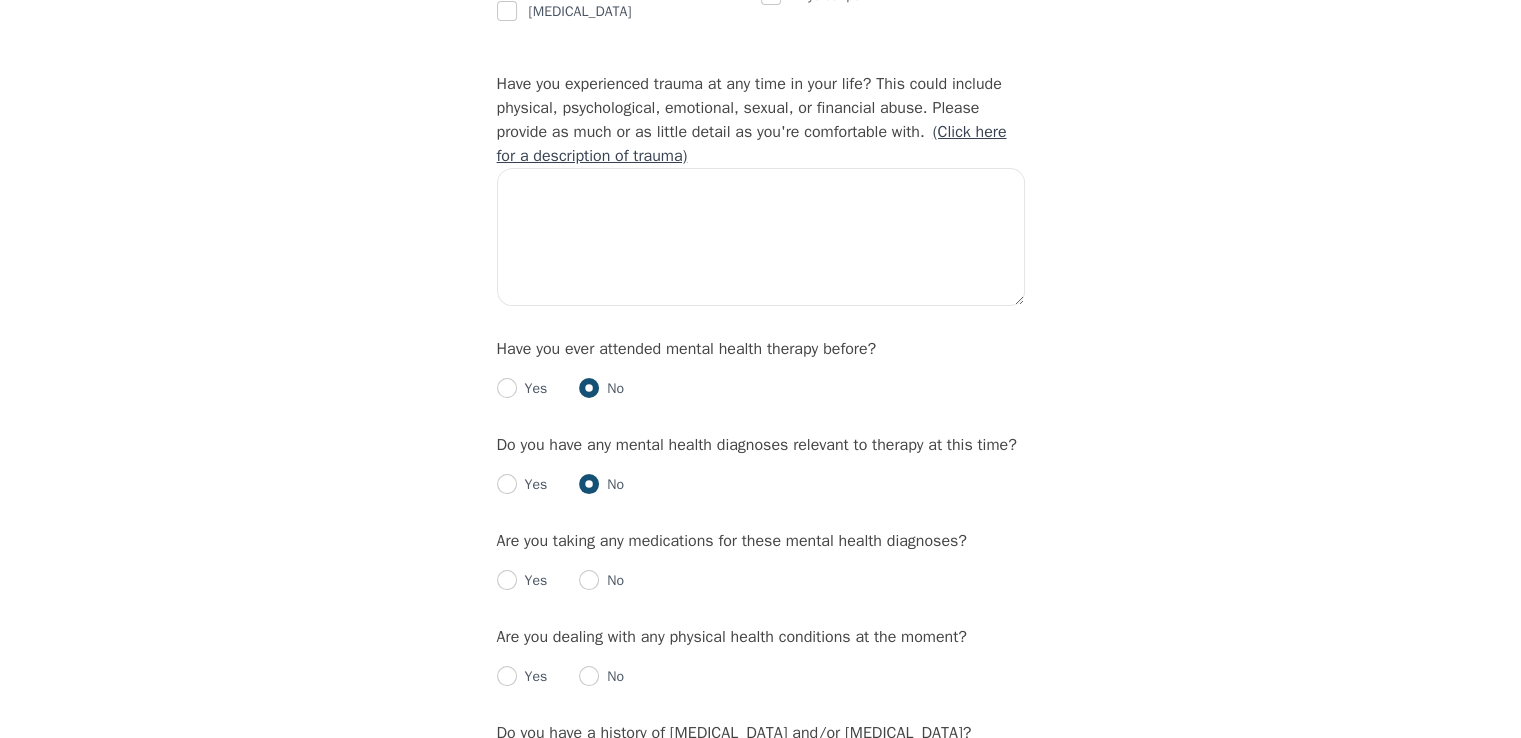 radio on "true" 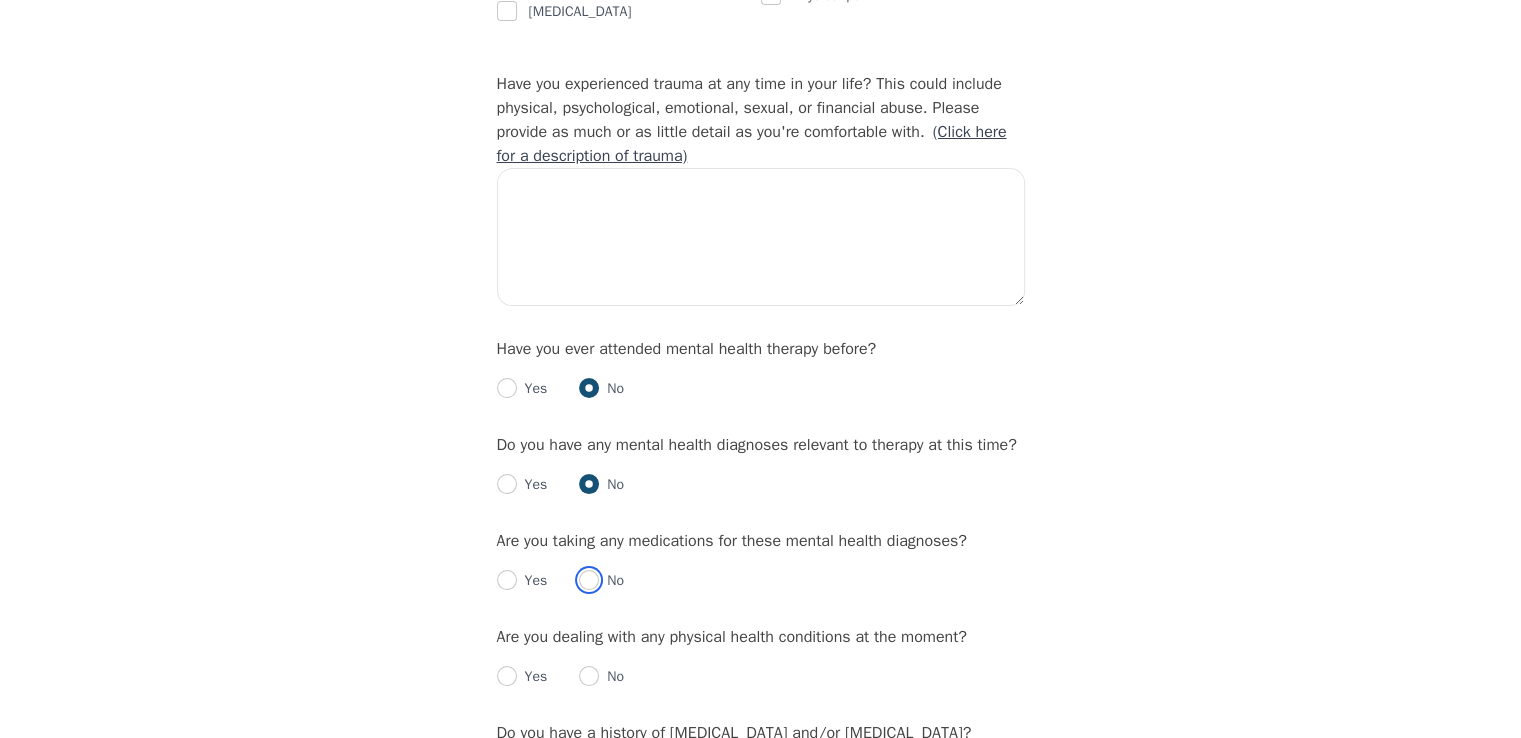 drag, startPoint x: 588, startPoint y: 570, endPoint x: 632, endPoint y: 635, distance: 78.492035 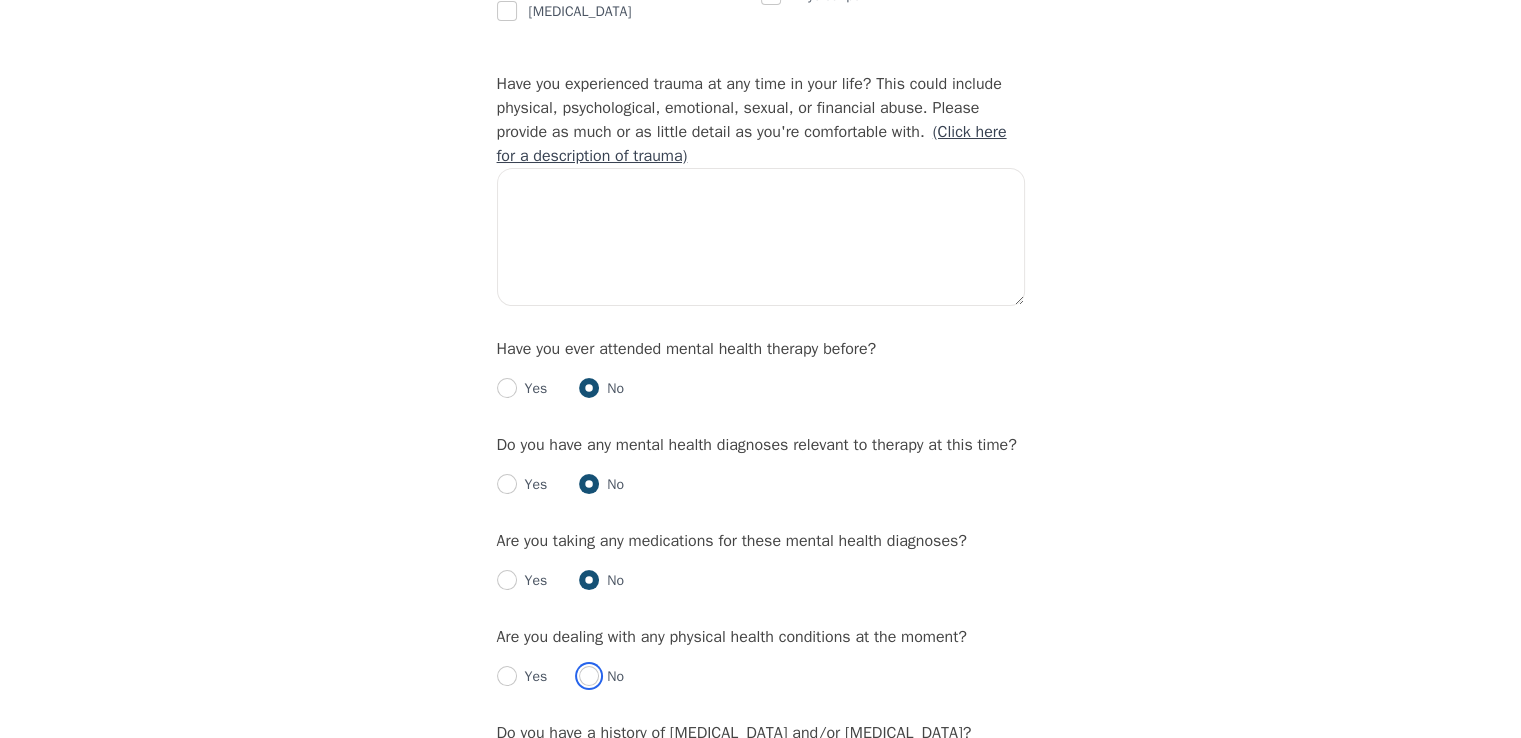click at bounding box center [589, 676] 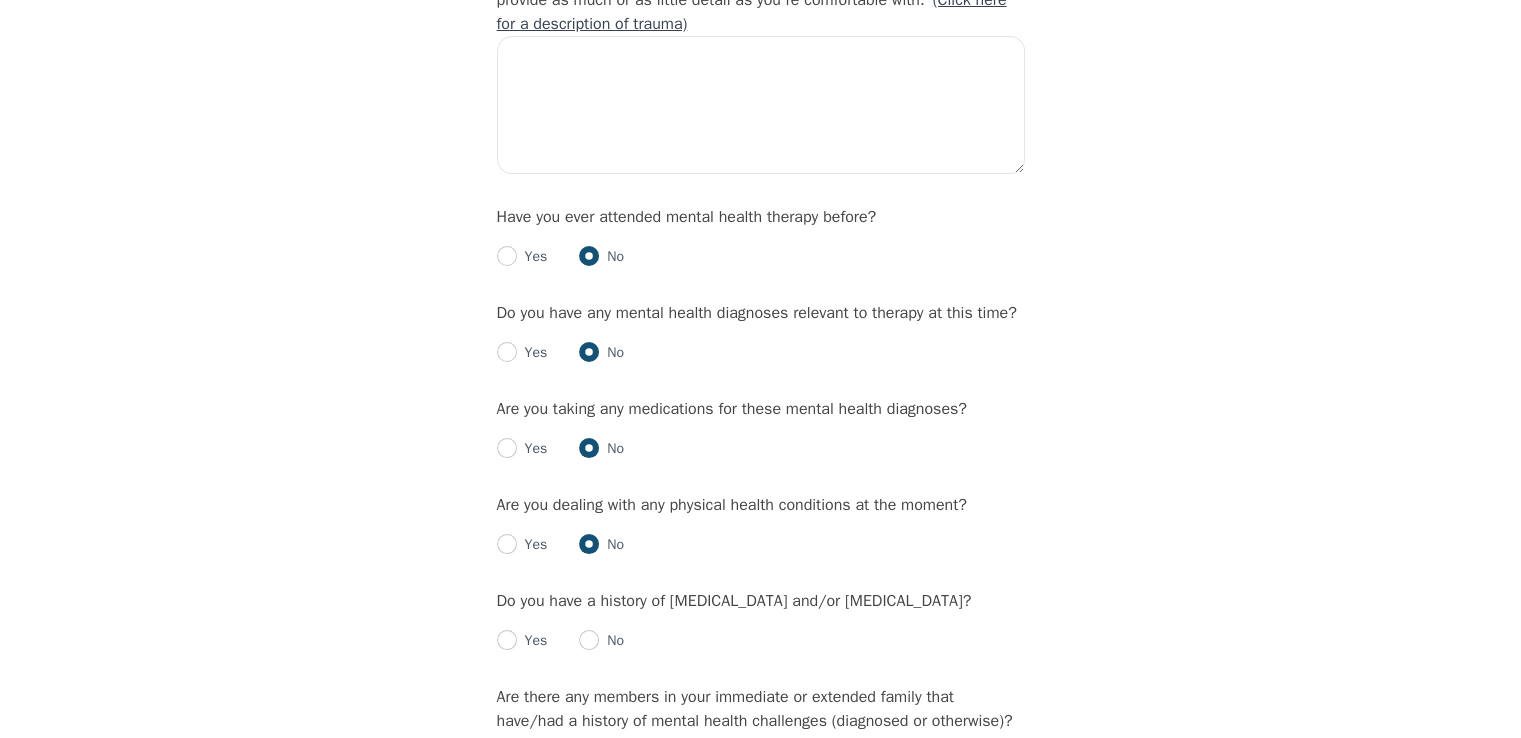 scroll, scrollTop: 2200, scrollLeft: 0, axis: vertical 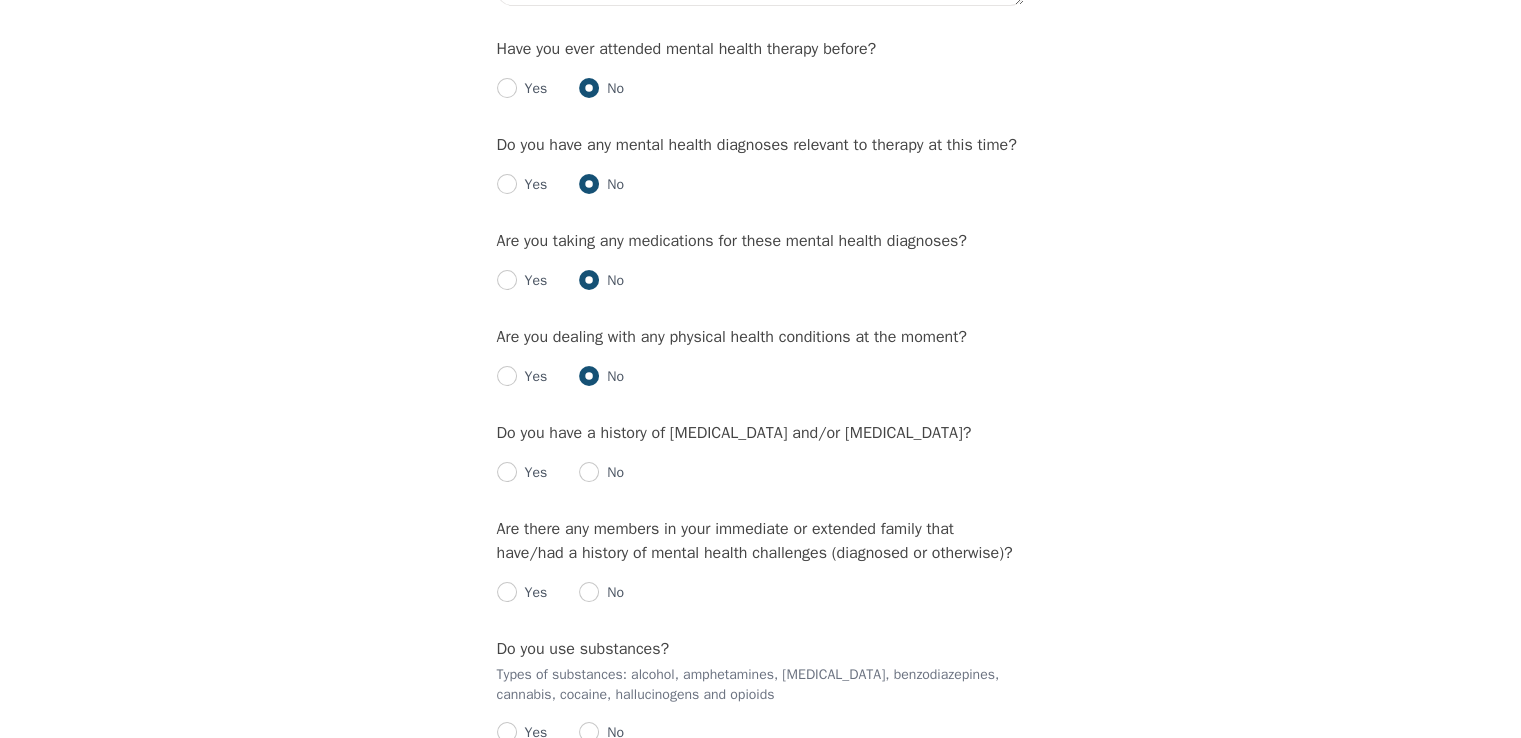 click on "No" at bounding box center (601, 473) 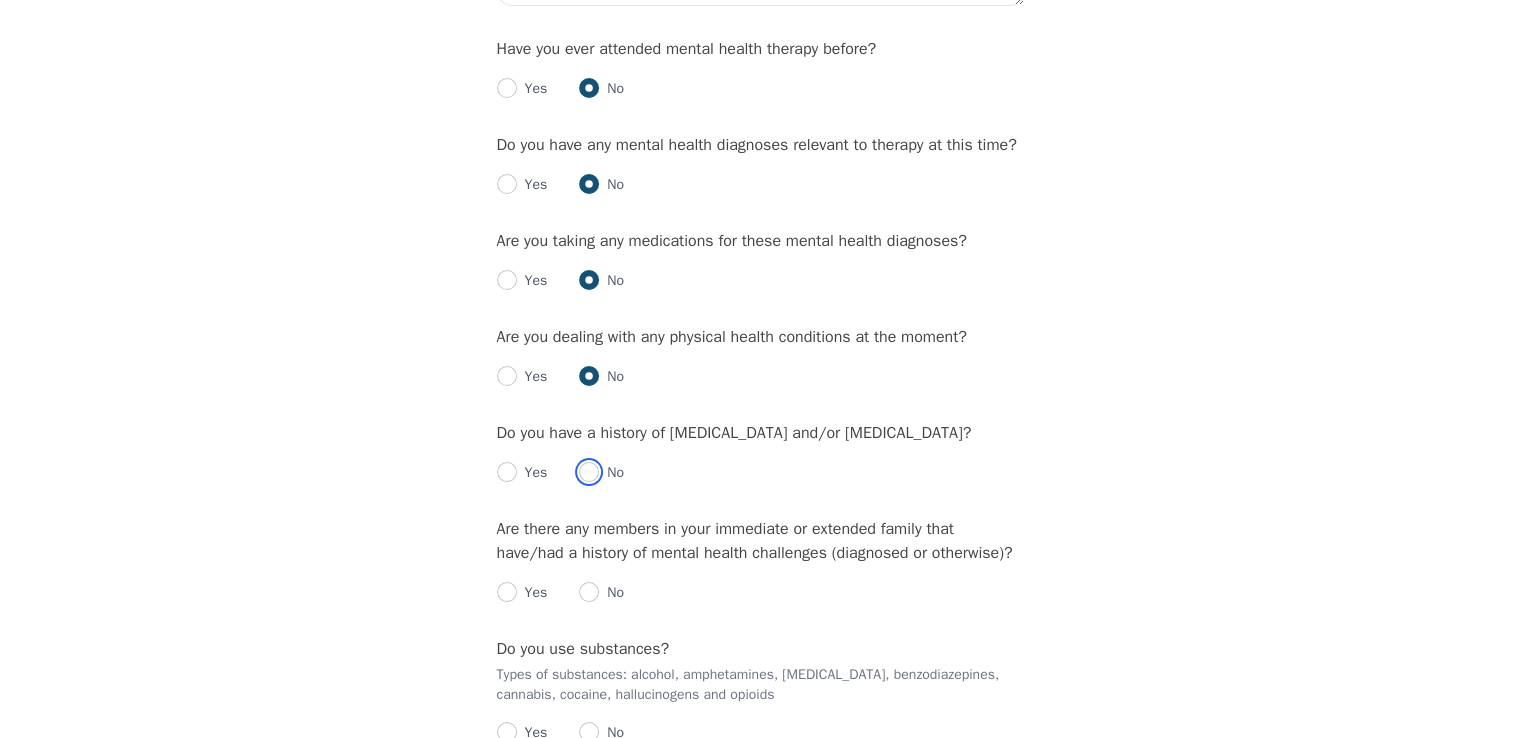 click at bounding box center (589, 472) 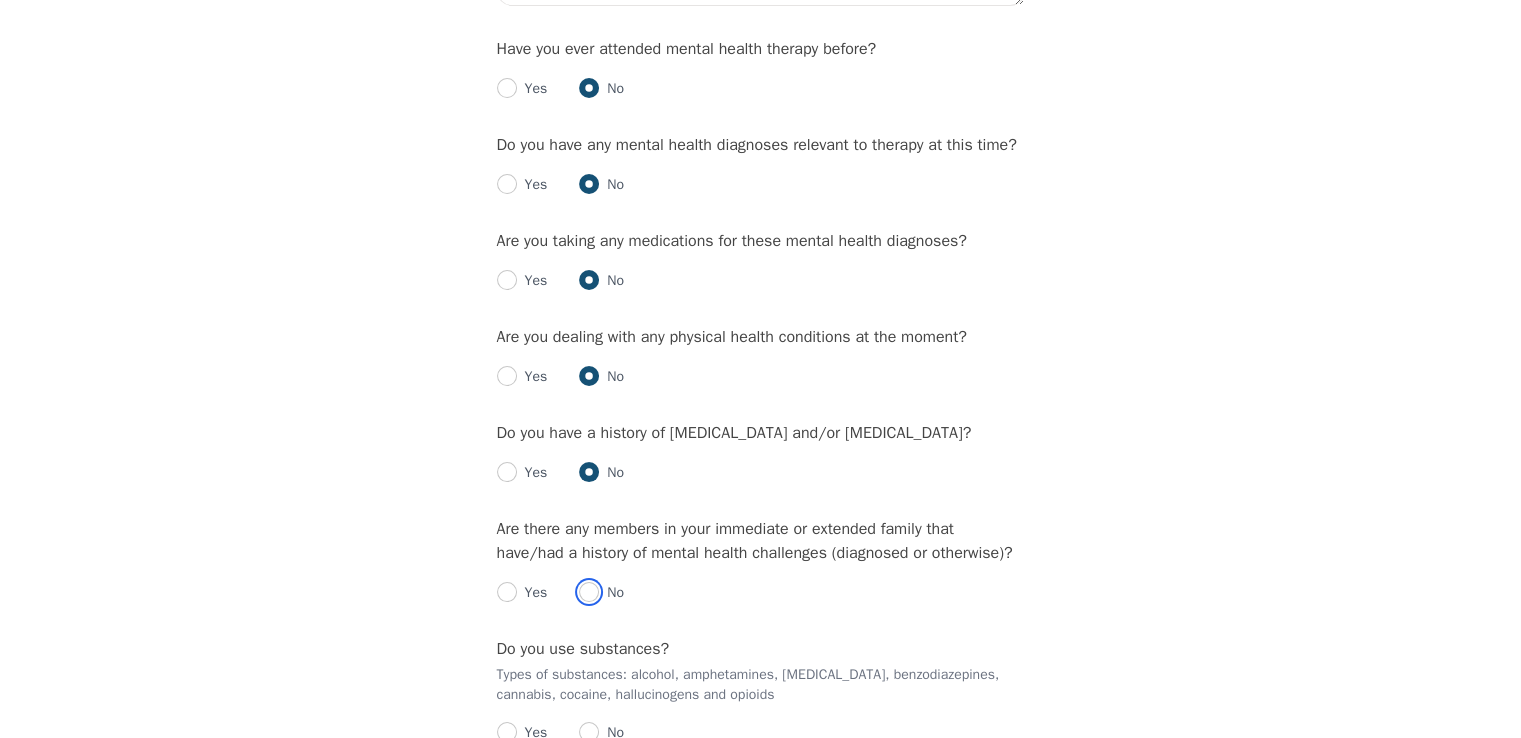 click at bounding box center [589, 592] 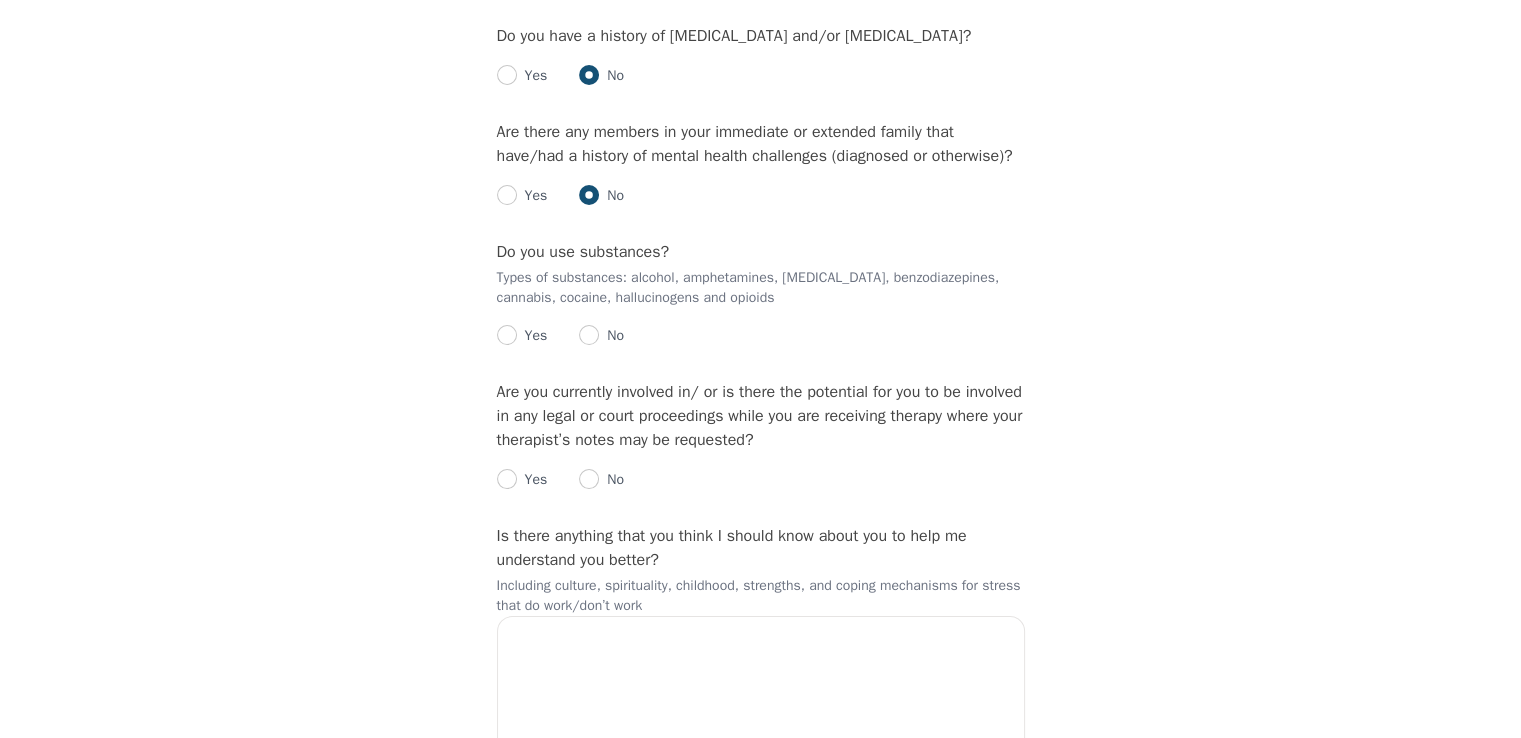 scroll, scrollTop: 2600, scrollLeft: 0, axis: vertical 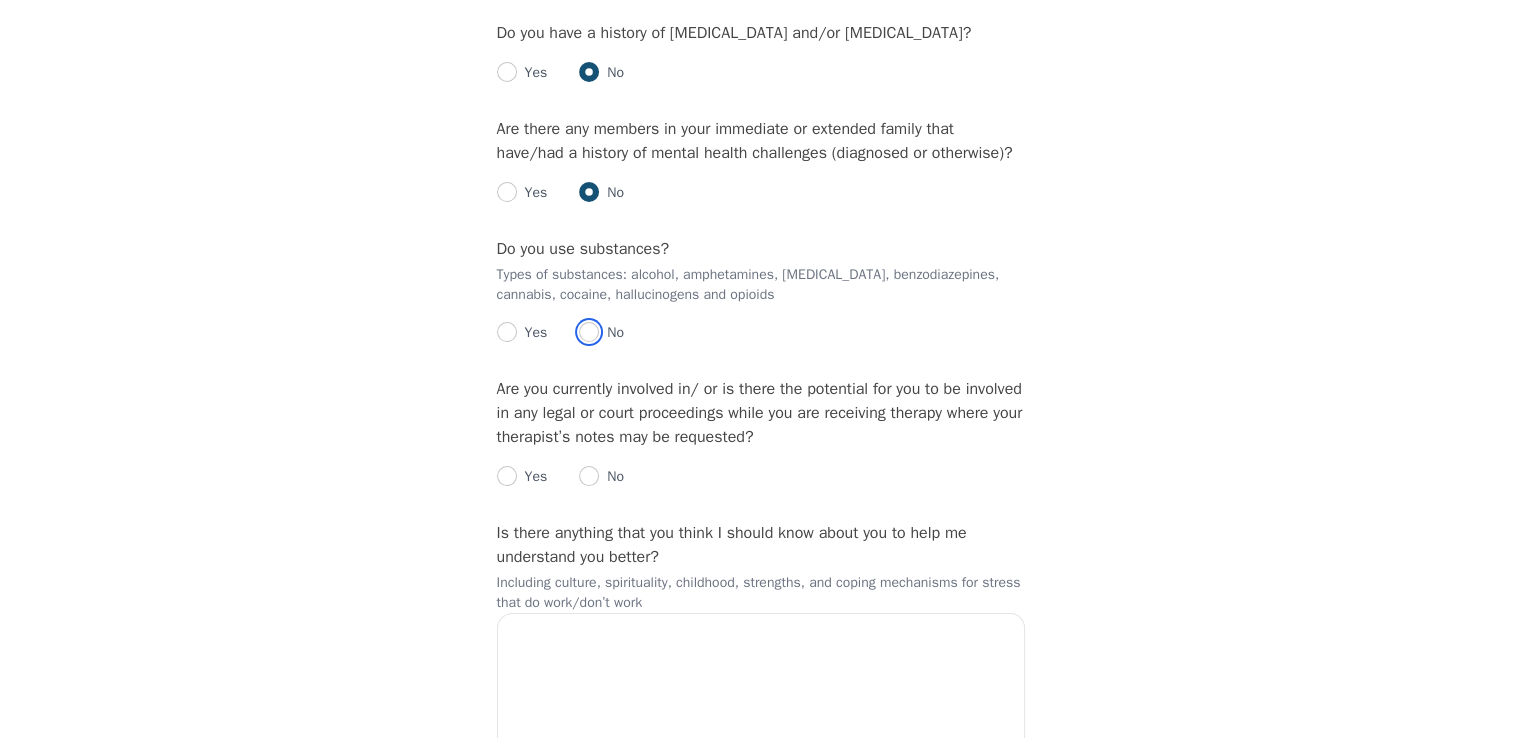 click at bounding box center [589, 332] 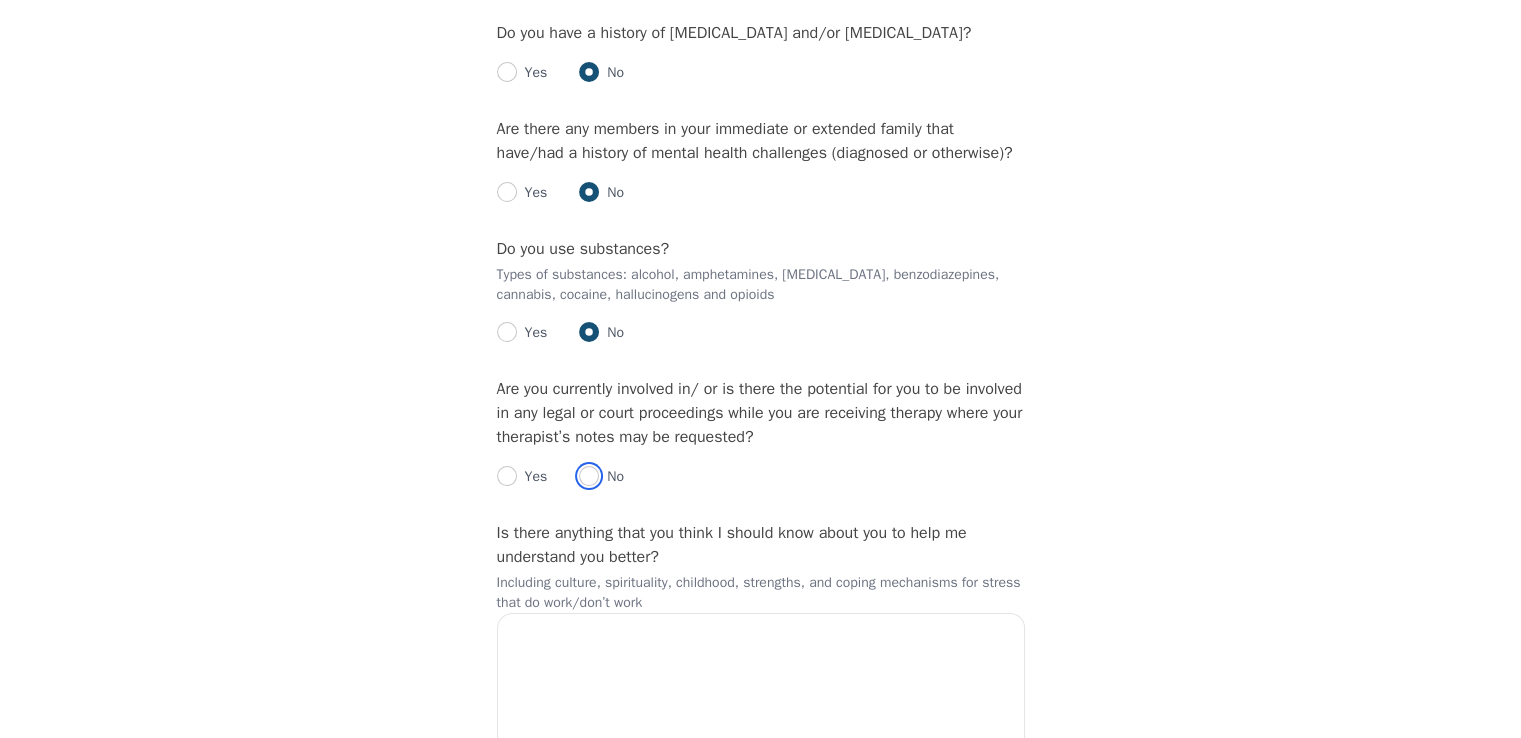 click at bounding box center (589, 476) 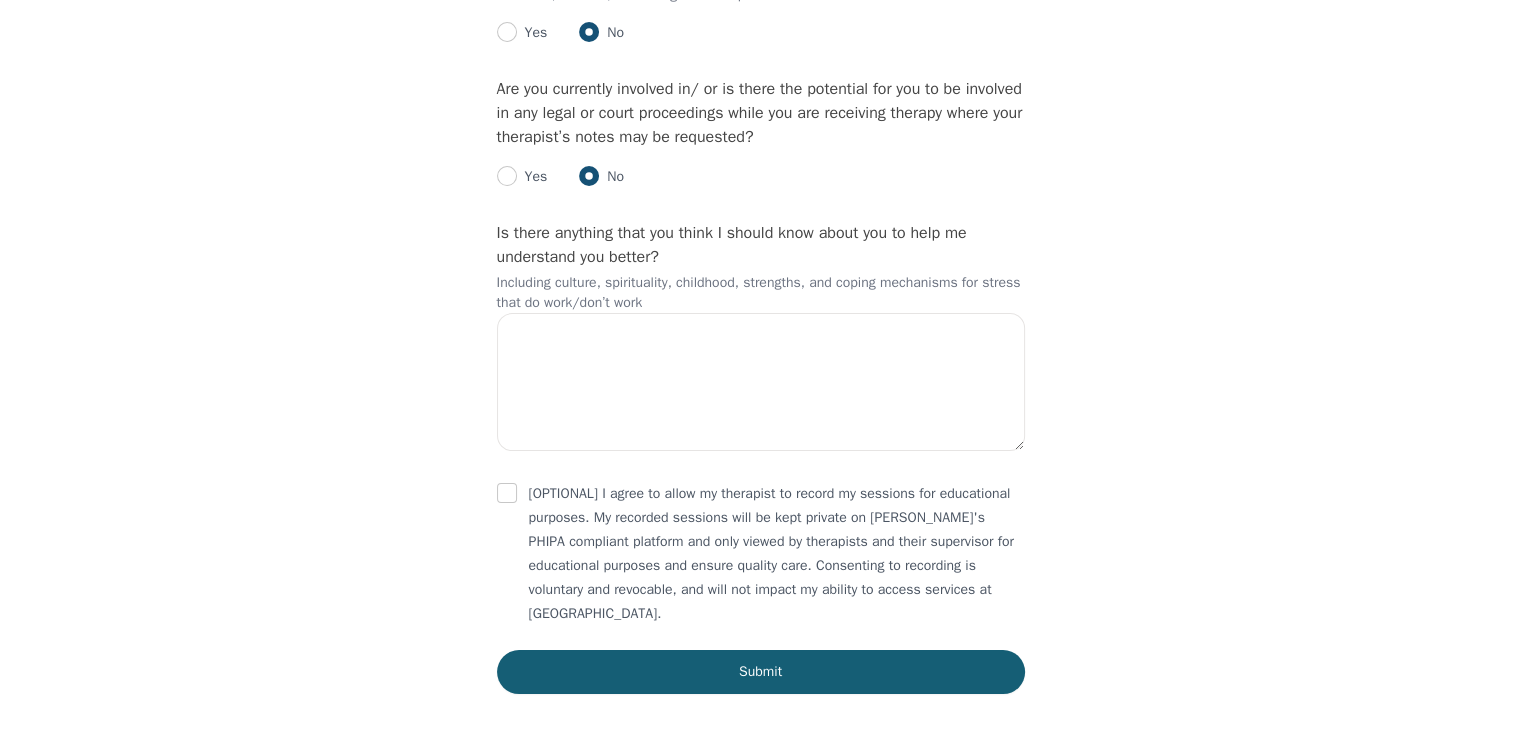 scroll, scrollTop: 2901, scrollLeft: 0, axis: vertical 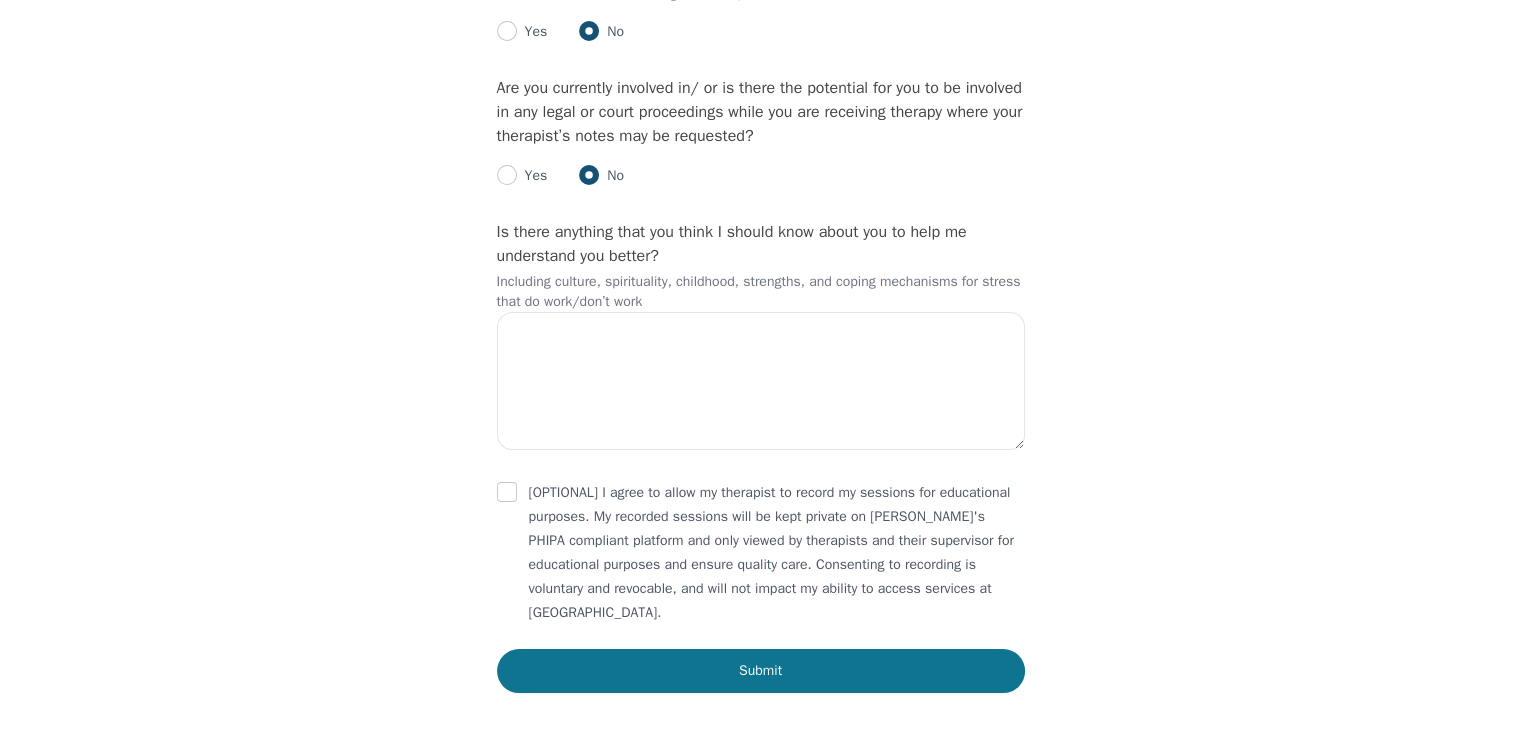 click on "Submit" at bounding box center (761, 671) 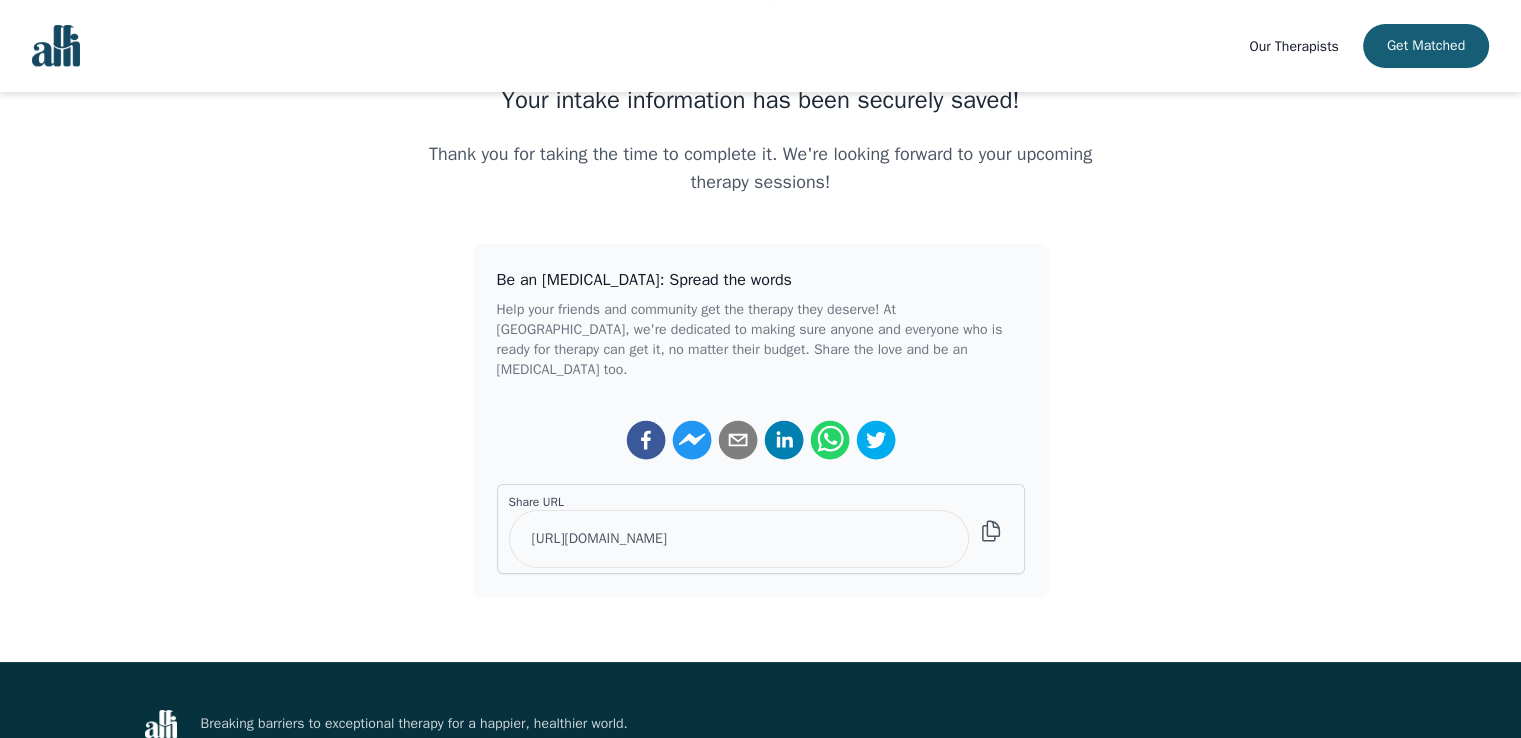 scroll, scrollTop: 0, scrollLeft: 0, axis: both 